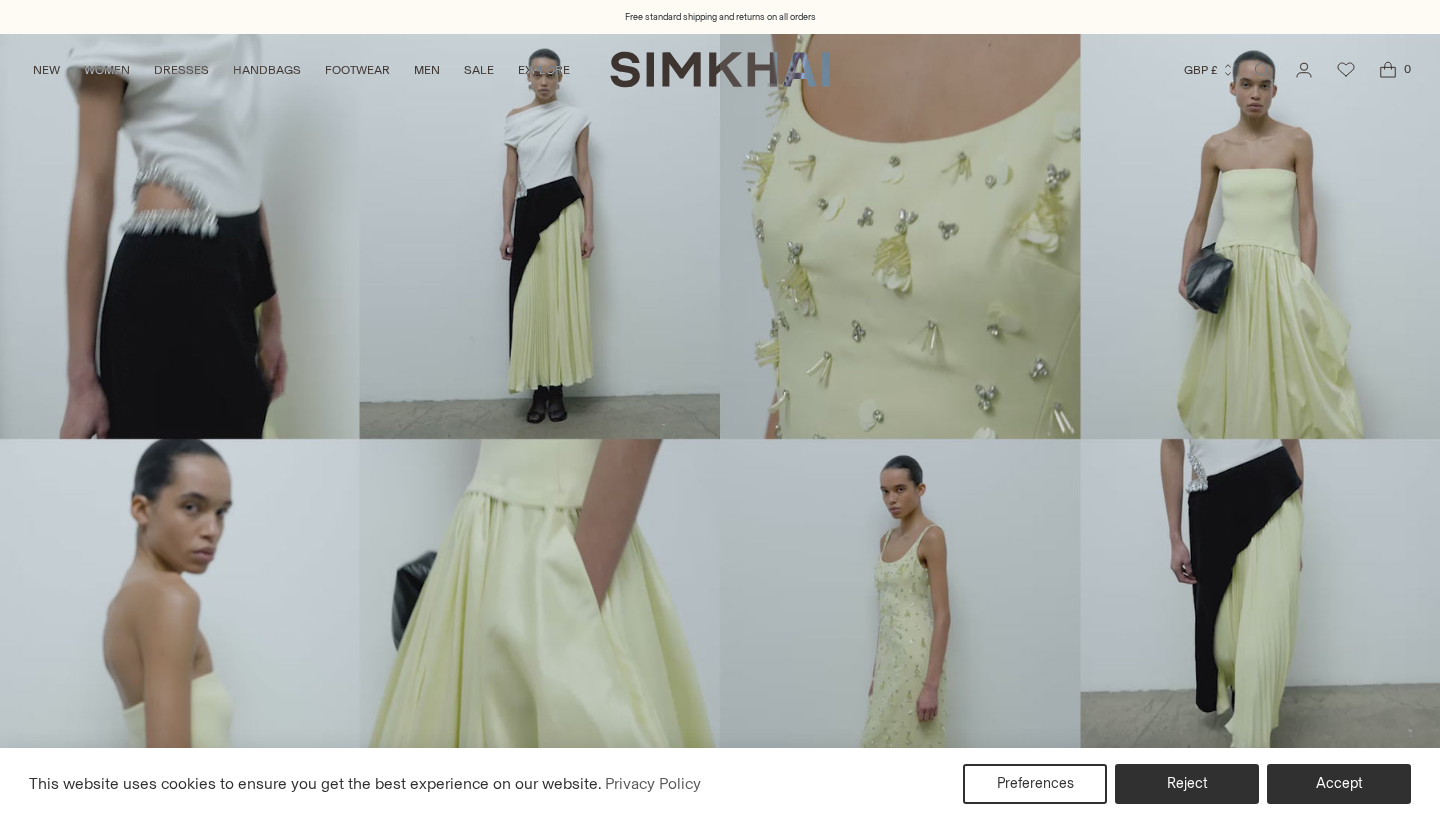 scroll, scrollTop: 0, scrollLeft: 0, axis: both 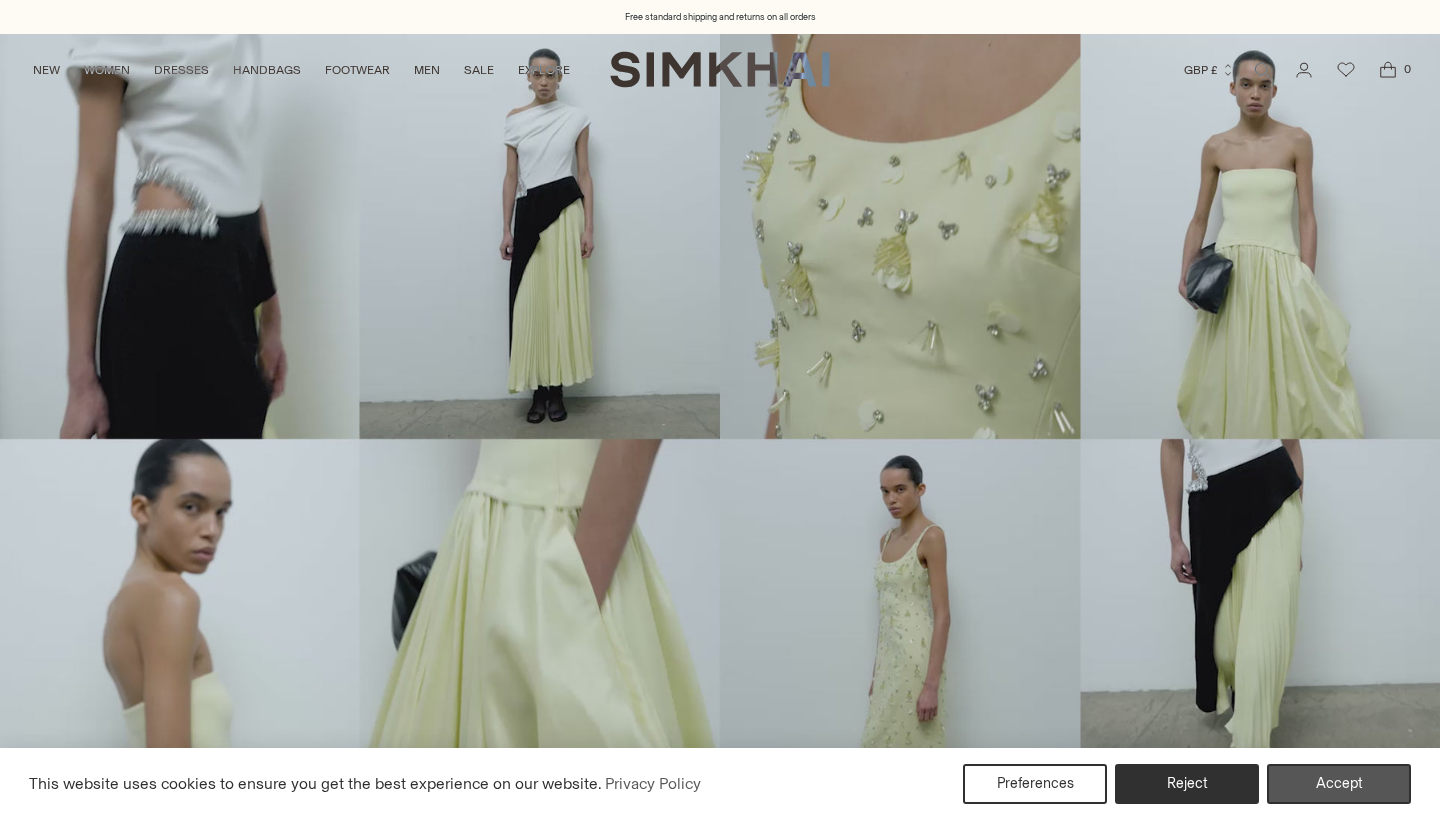 click on "Accept" at bounding box center [1339, 784] 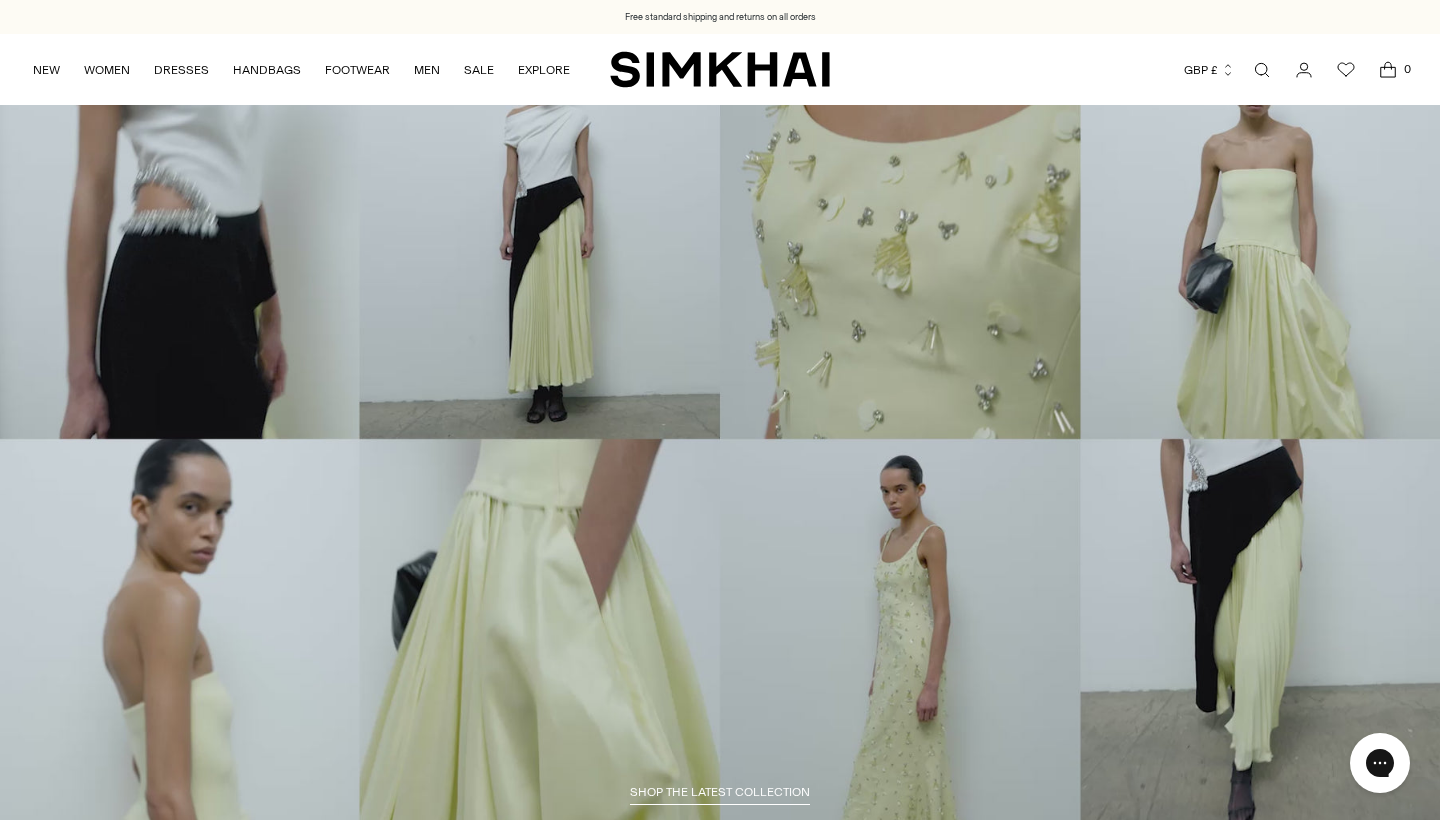 scroll, scrollTop: 0, scrollLeft: 0, axis: both 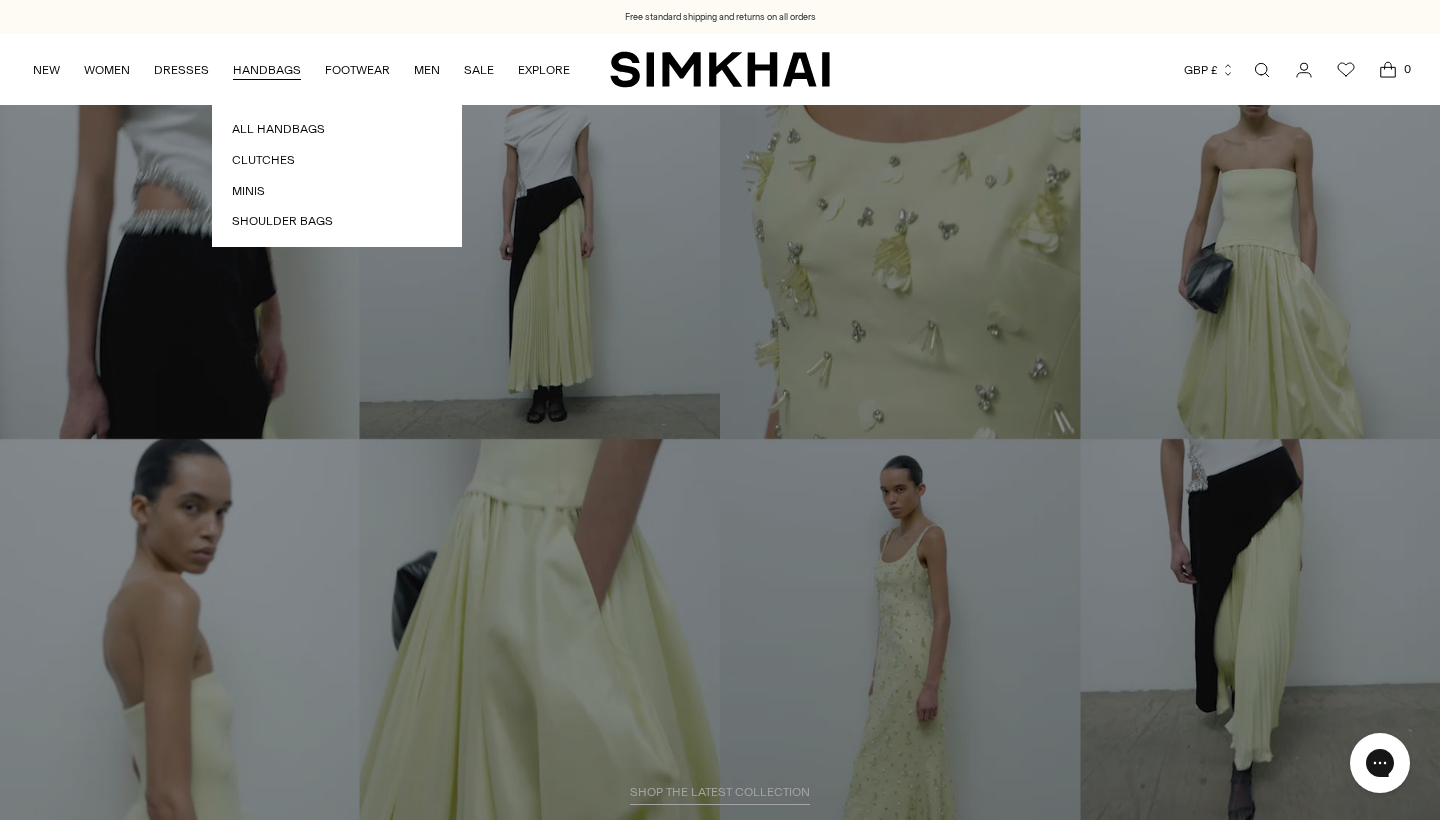 click on "HANDBAGS" at bounding box center (267, 70) 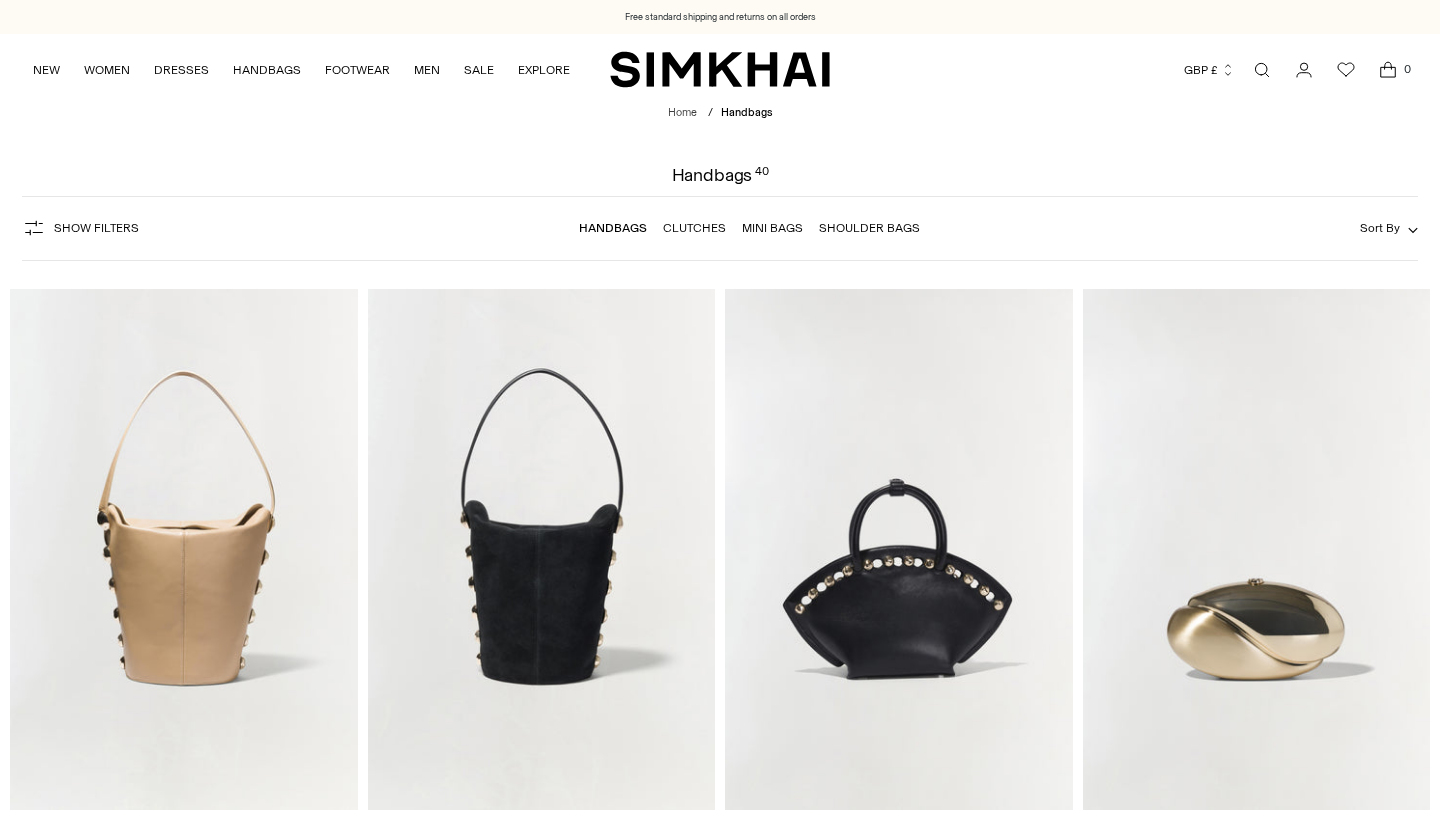scroll, scrollTop: 0, scrollLeft: 0, axis: both 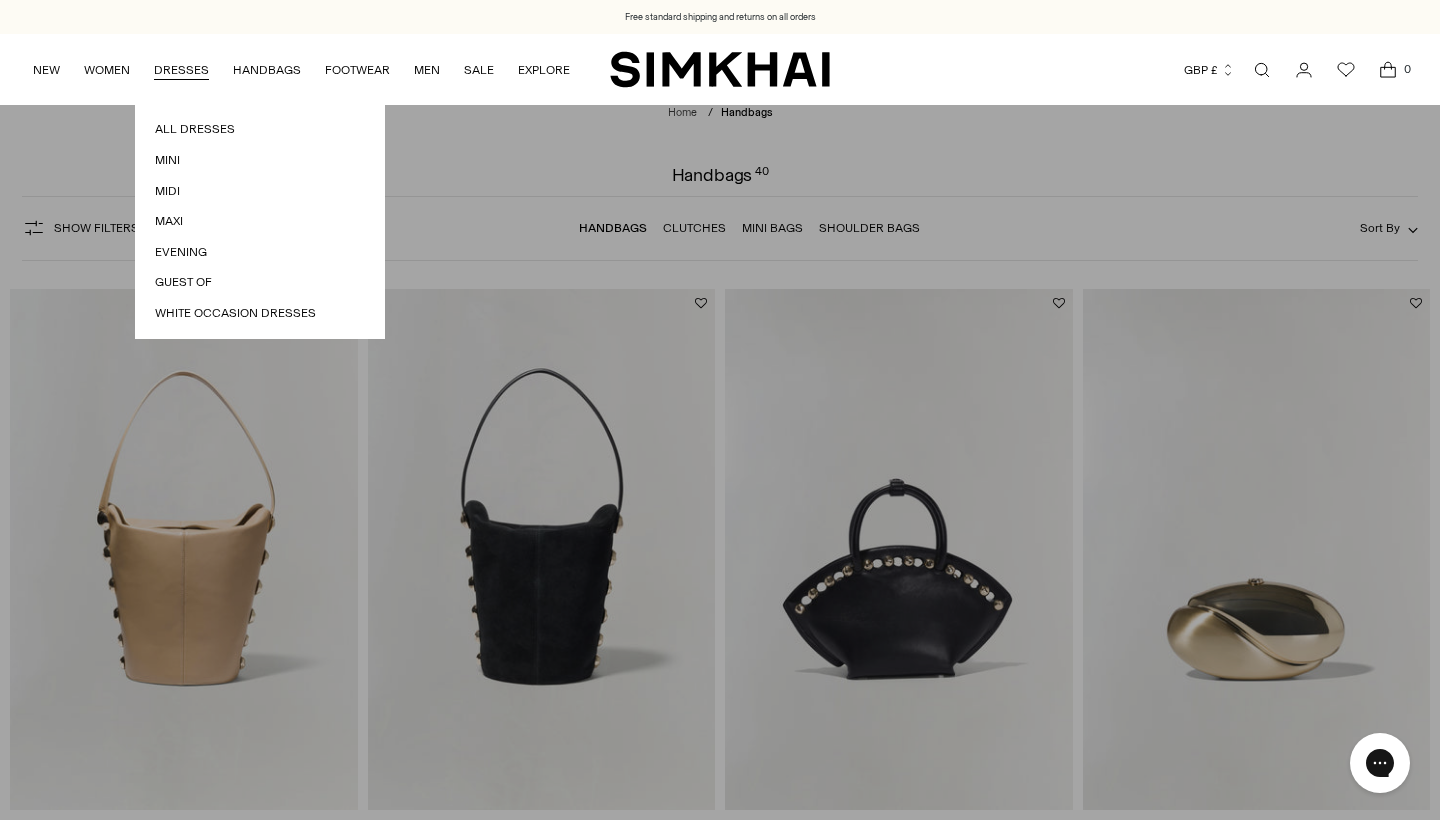 click on "DRESSES" at bounding box center (181, 70) 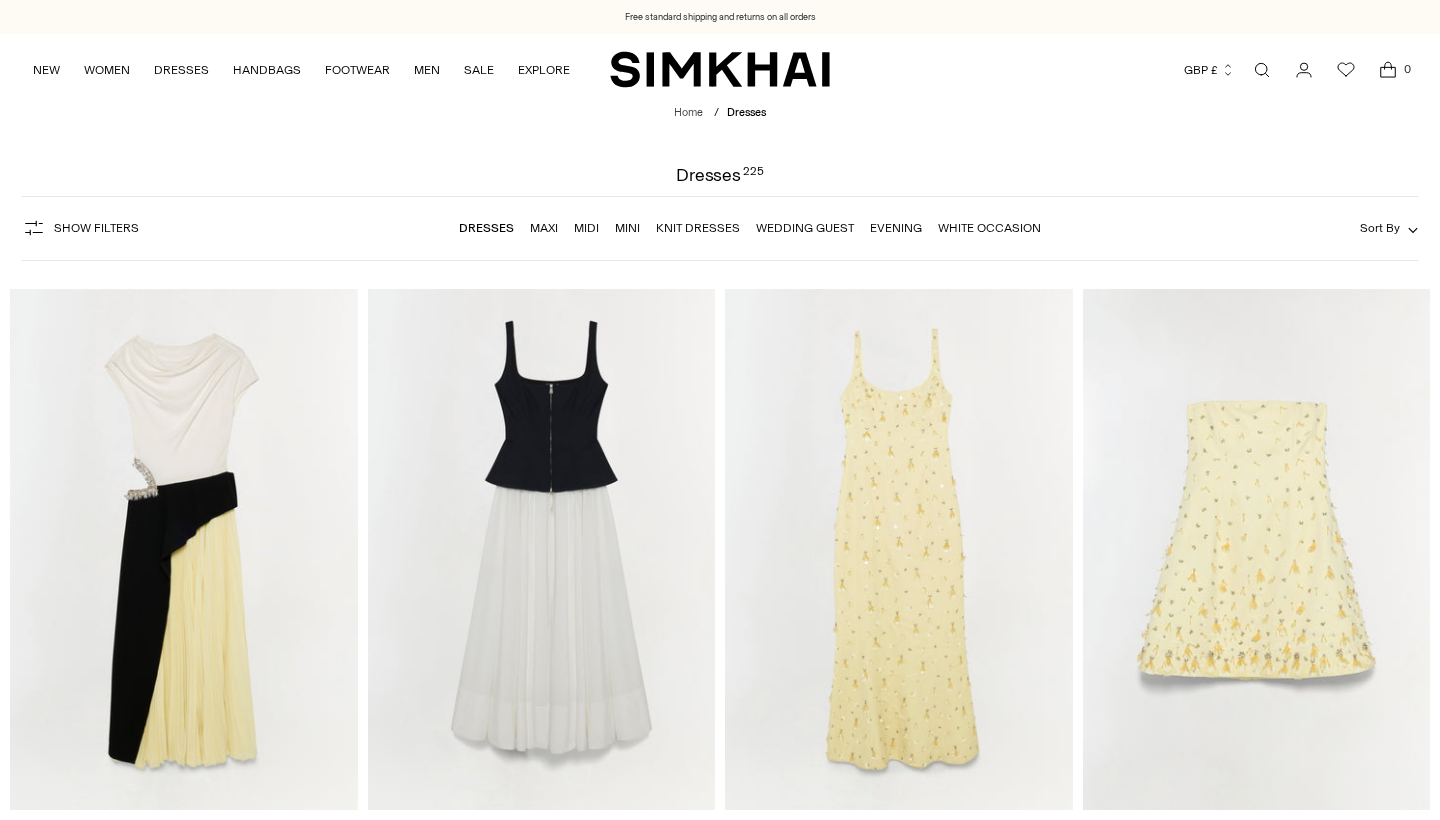 scroll, scrollTop: 0, scrollLeft: 0, axis: both 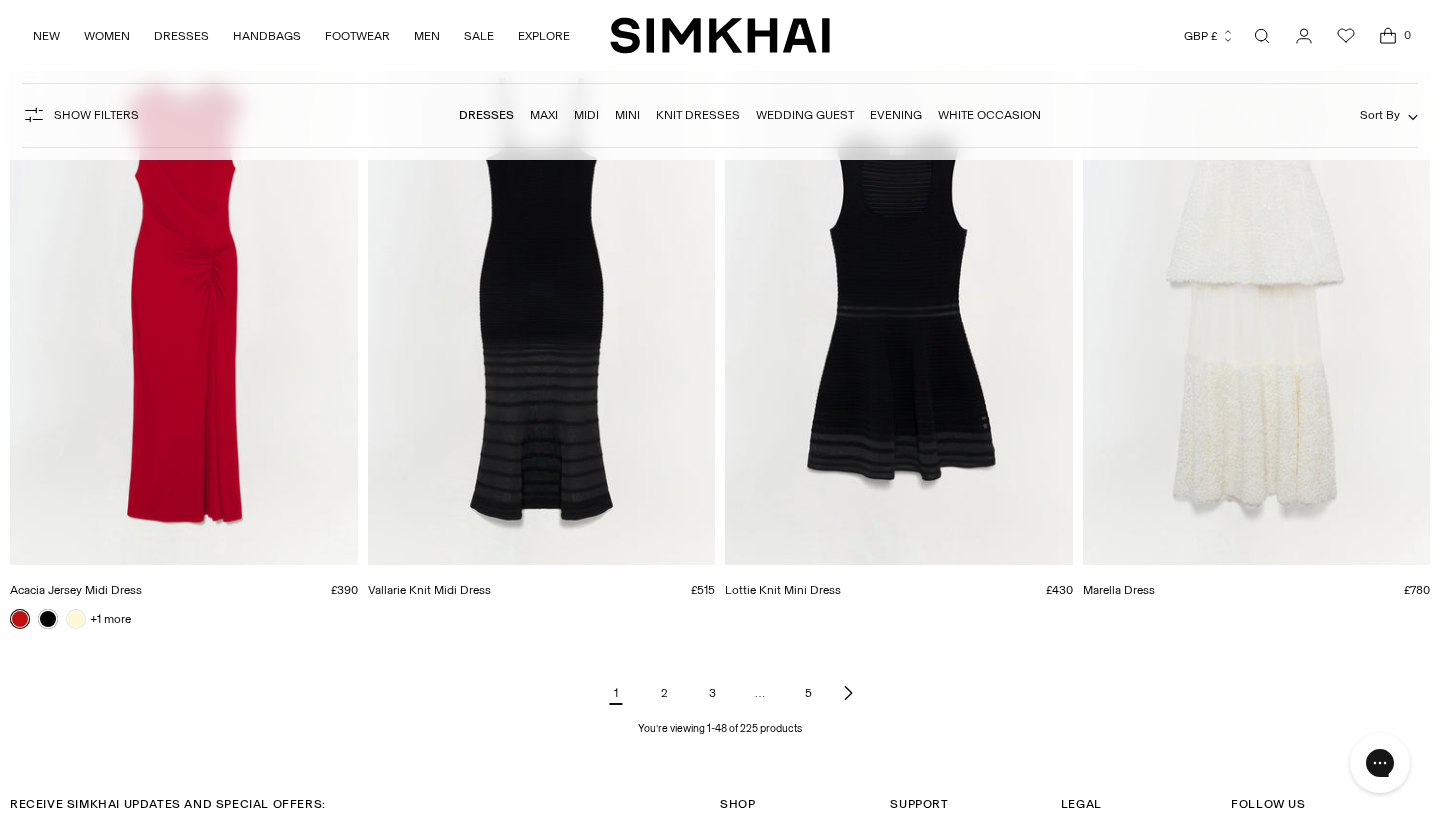 click on "2" at bounding box center [664, 693] 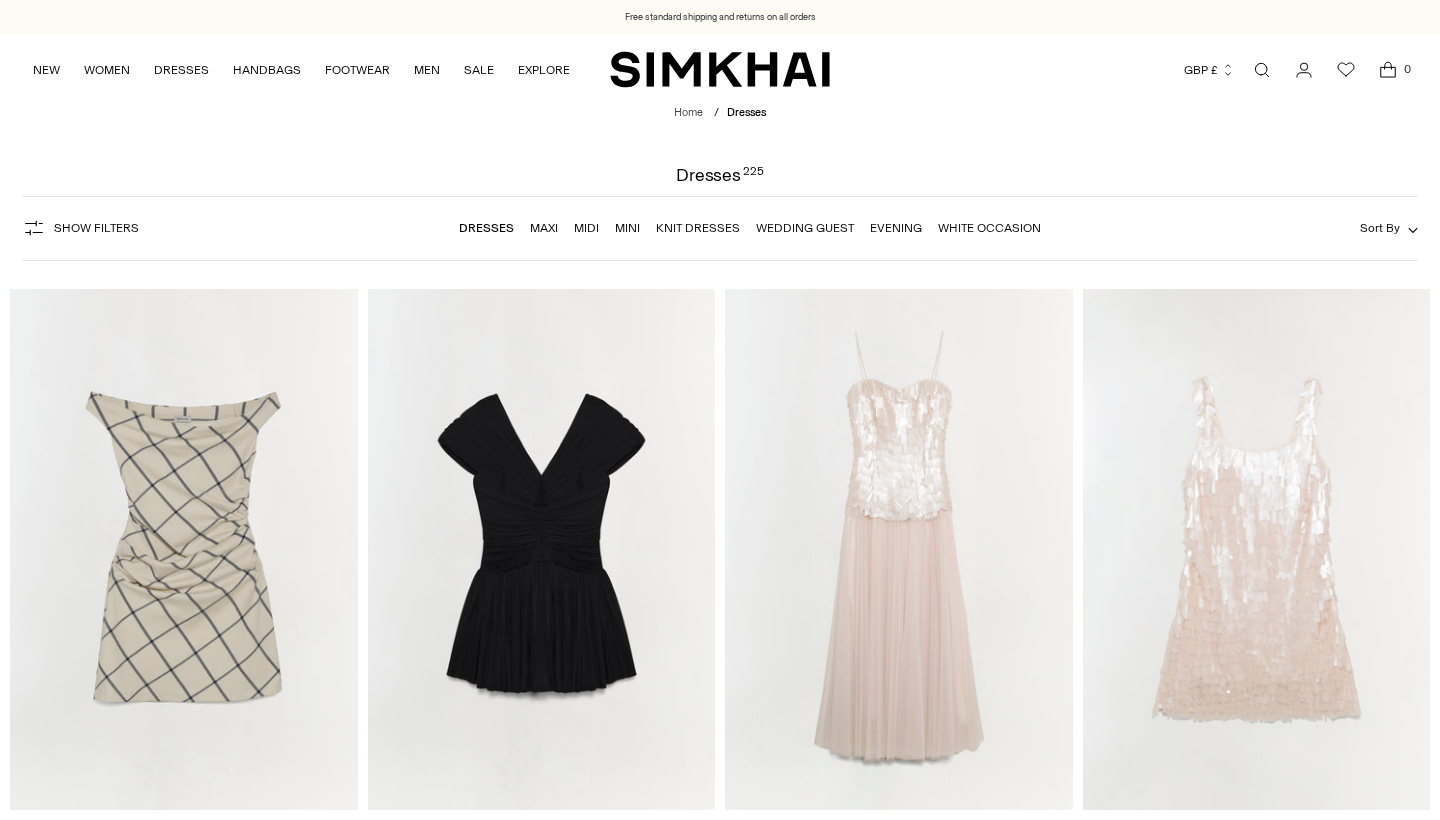 scroll, scrollTop: 0, scrollLeft: 0, axis: both 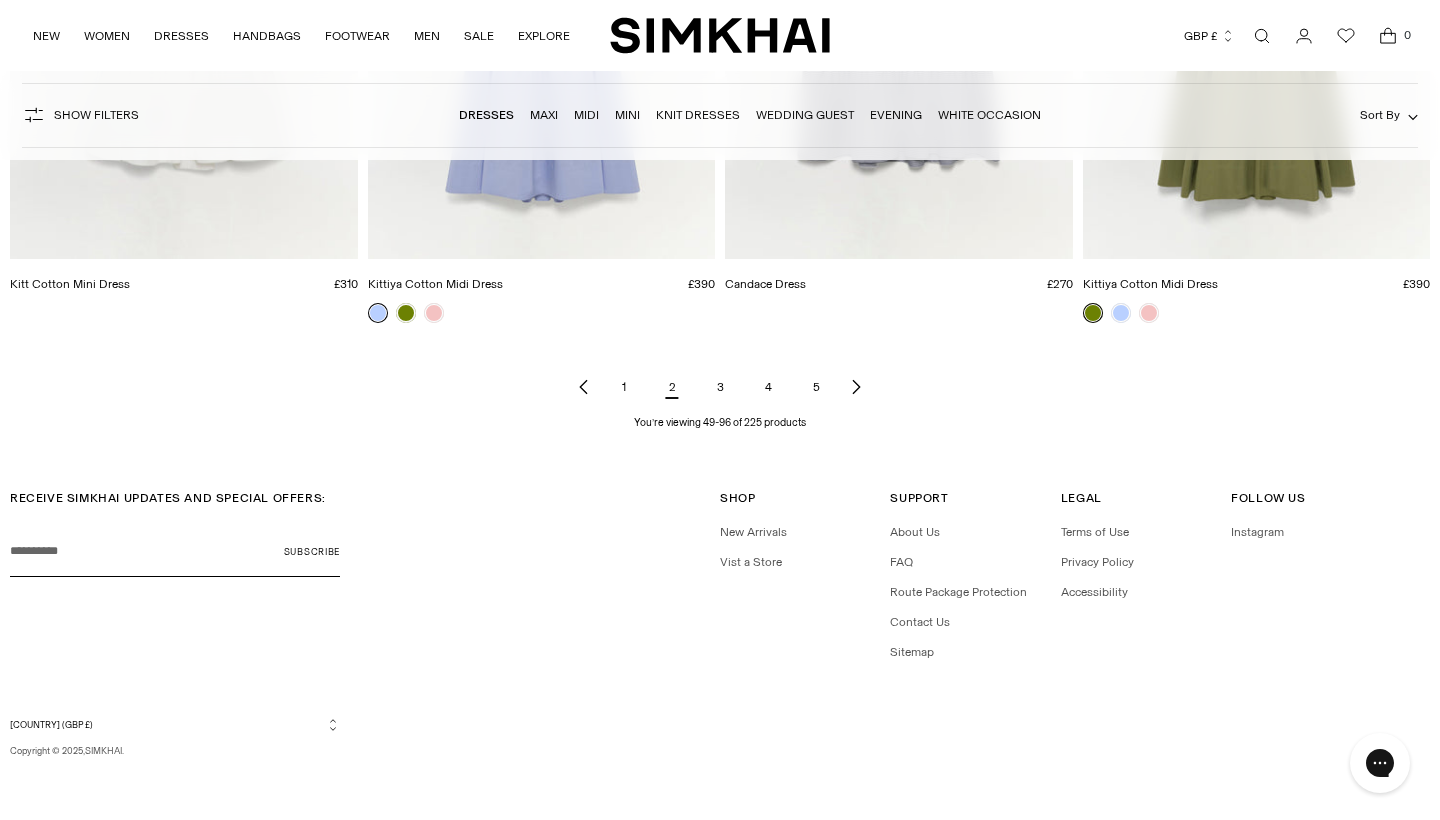 click on "3" at bounding box center [720, 387] 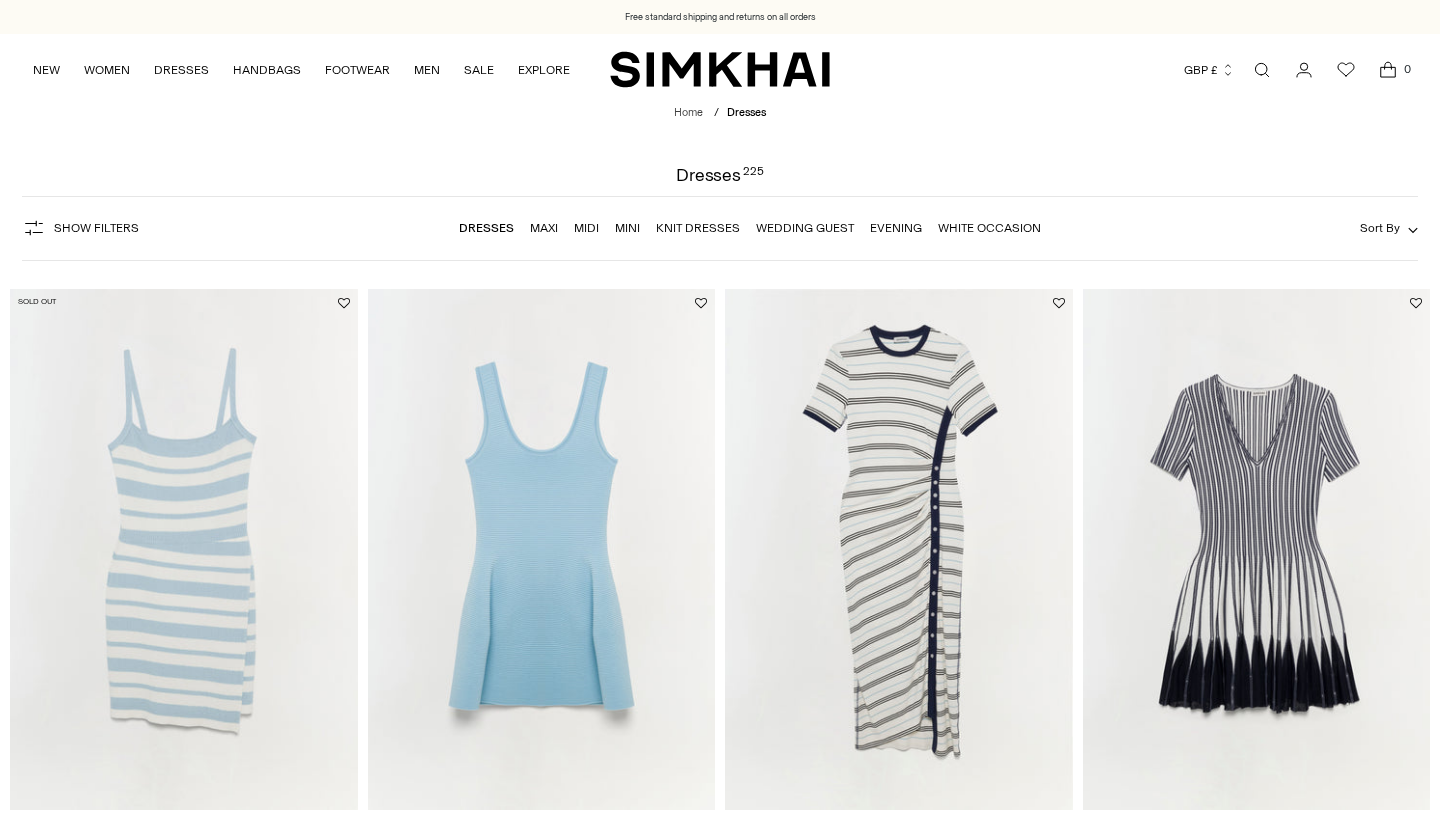scroll, scrollTop: 0, scrollLeft: 0, axis: both 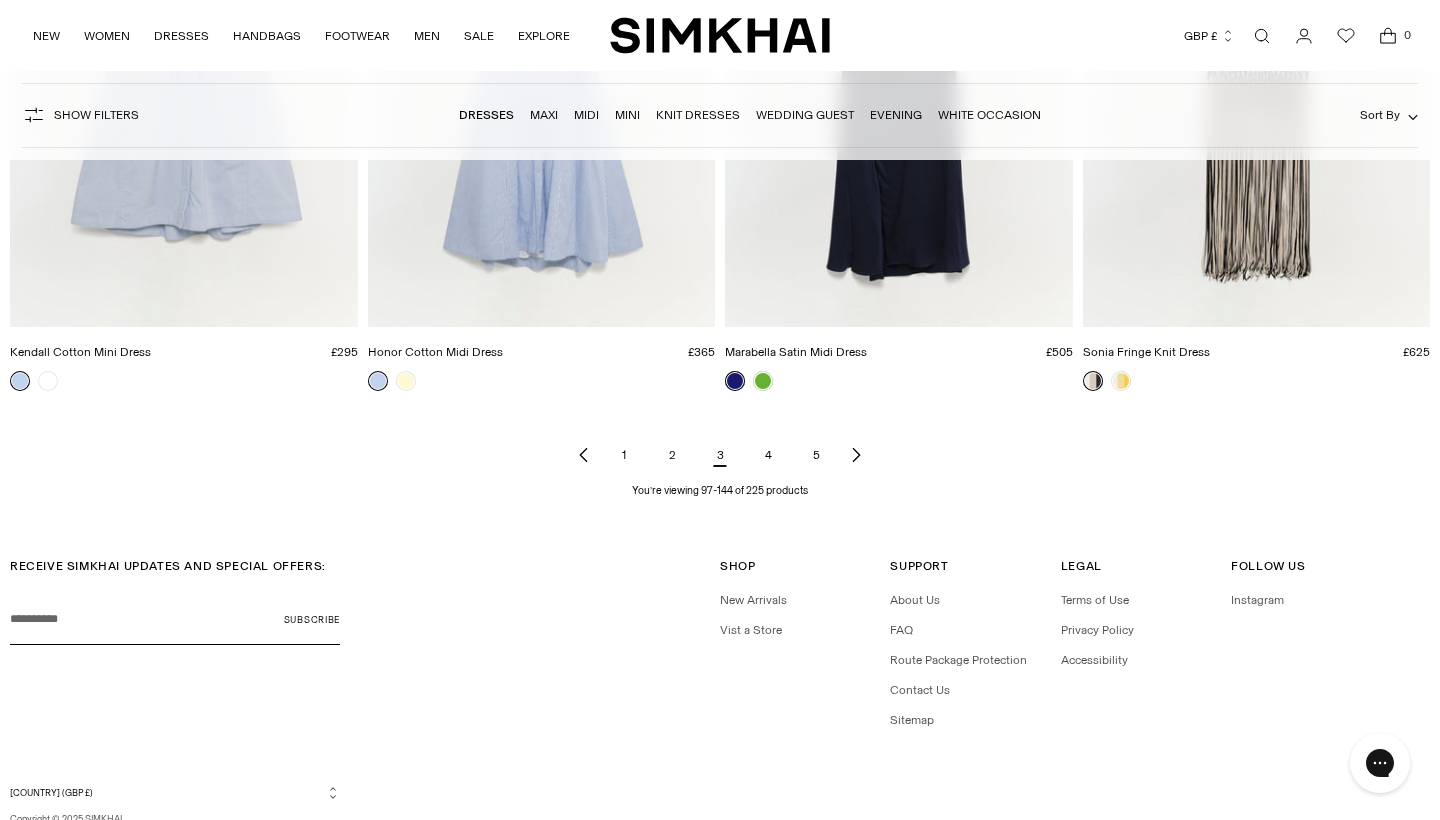 click on "4" at bounding box center [768, 455] 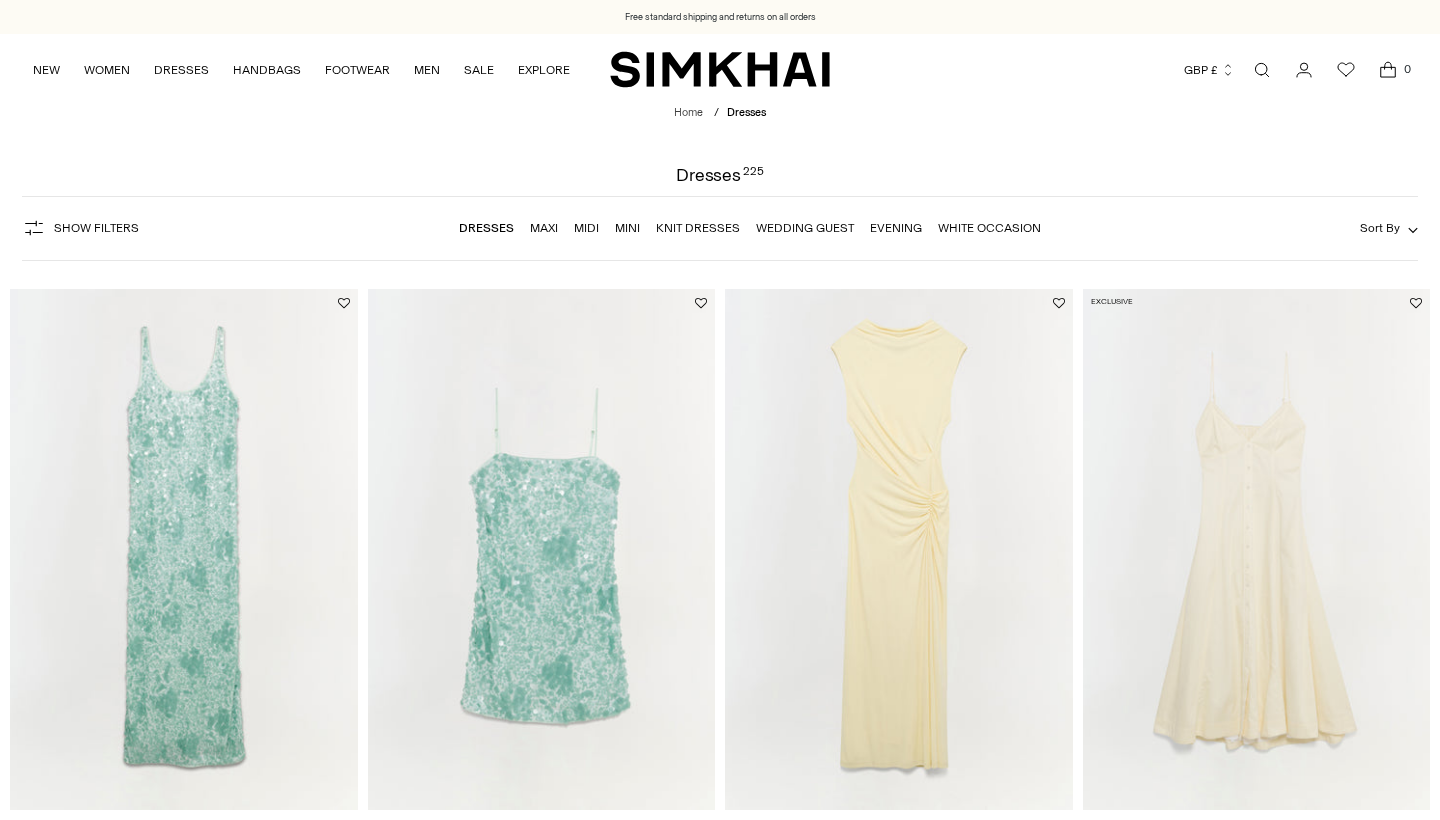 scroll, scrollTop: 0, scrollLeft: 0, axis: both 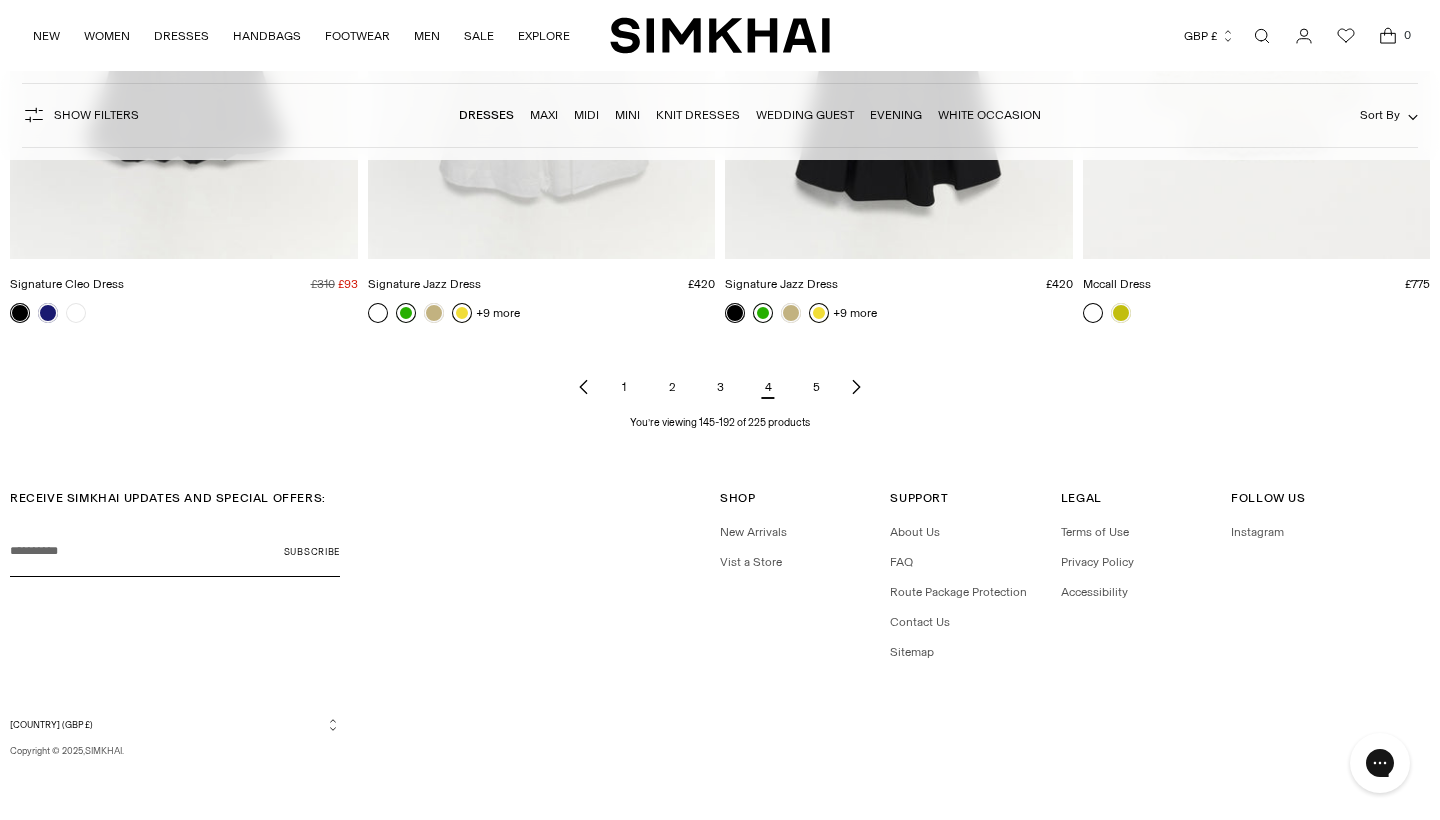 click on "5" at bounding box center (816, 387) 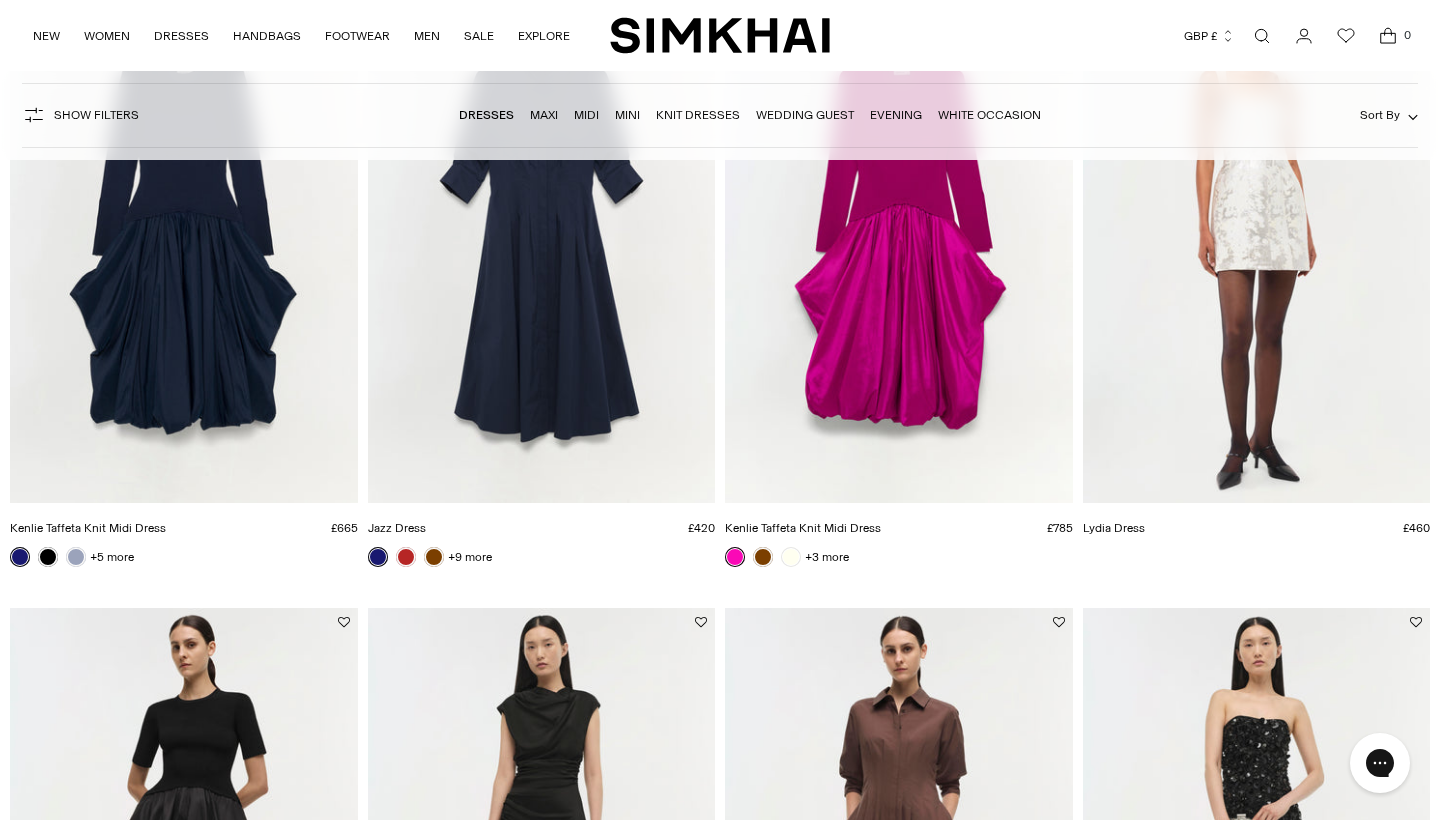 scroll, scrollTop: 0, scrollLeft: 0, axis: both 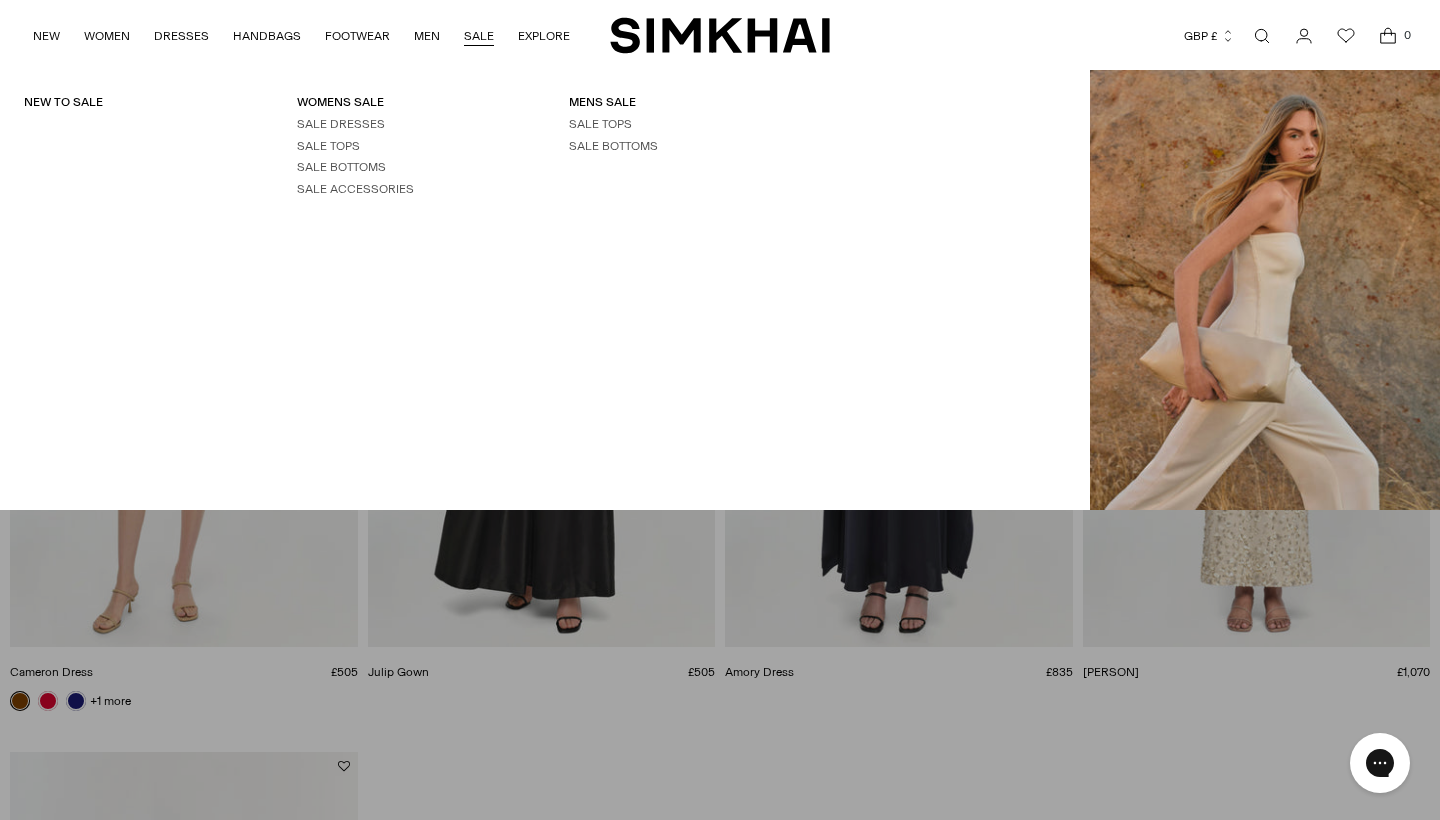 click on "SALE" at bounding box center [479, 36] 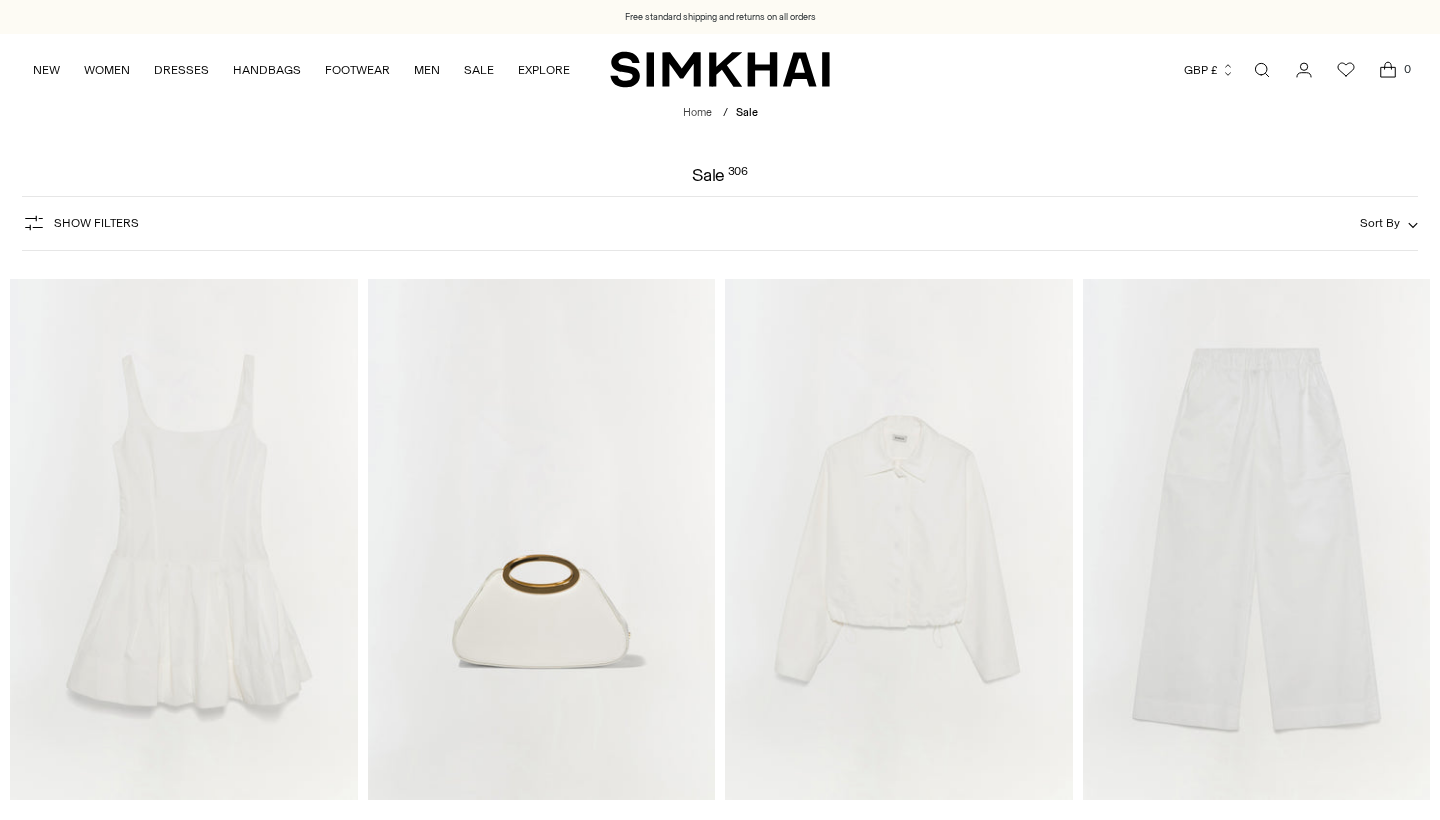 scroll, scrollTop: 0, scrollLeft: 0, axis: both 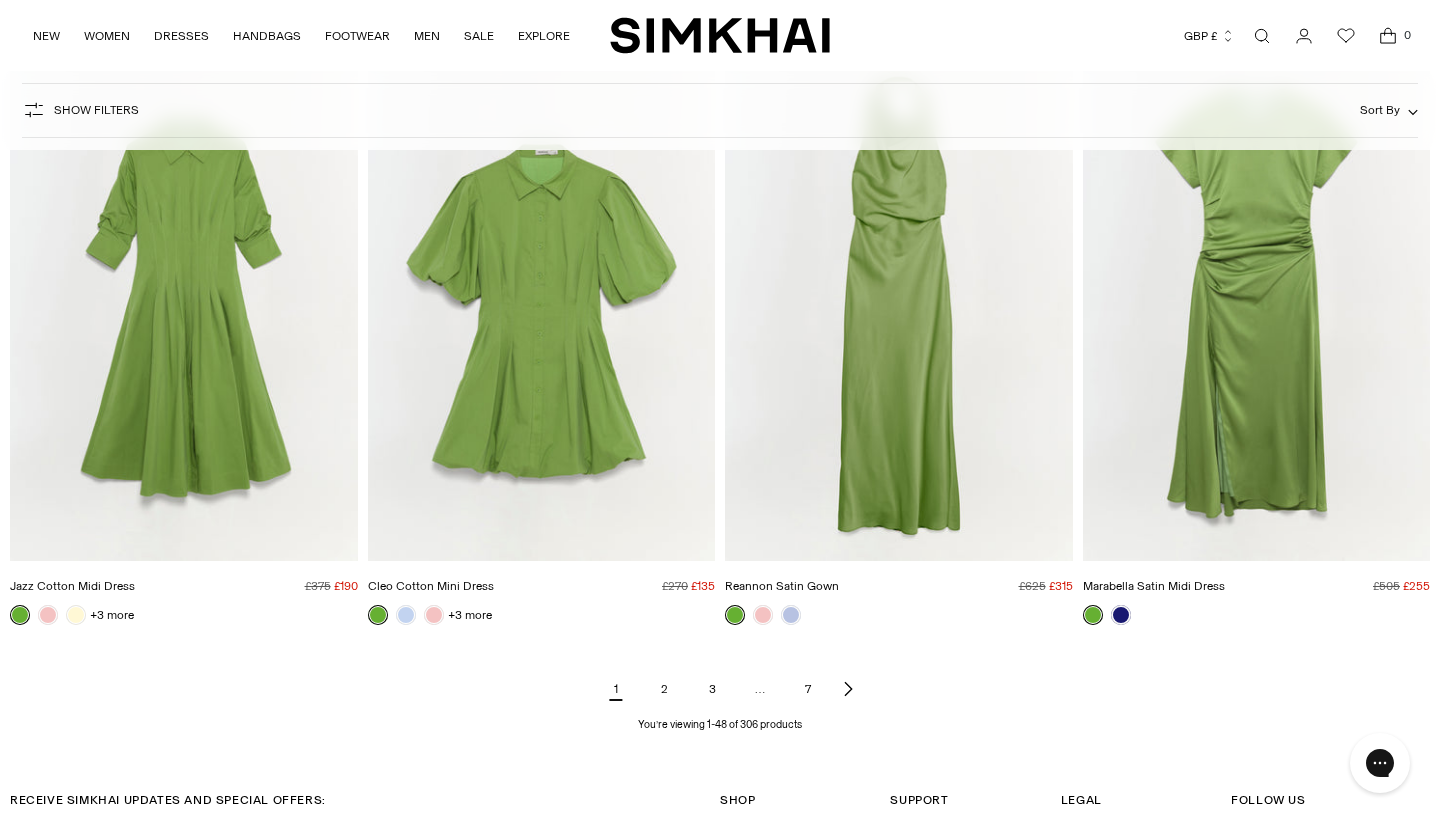 click 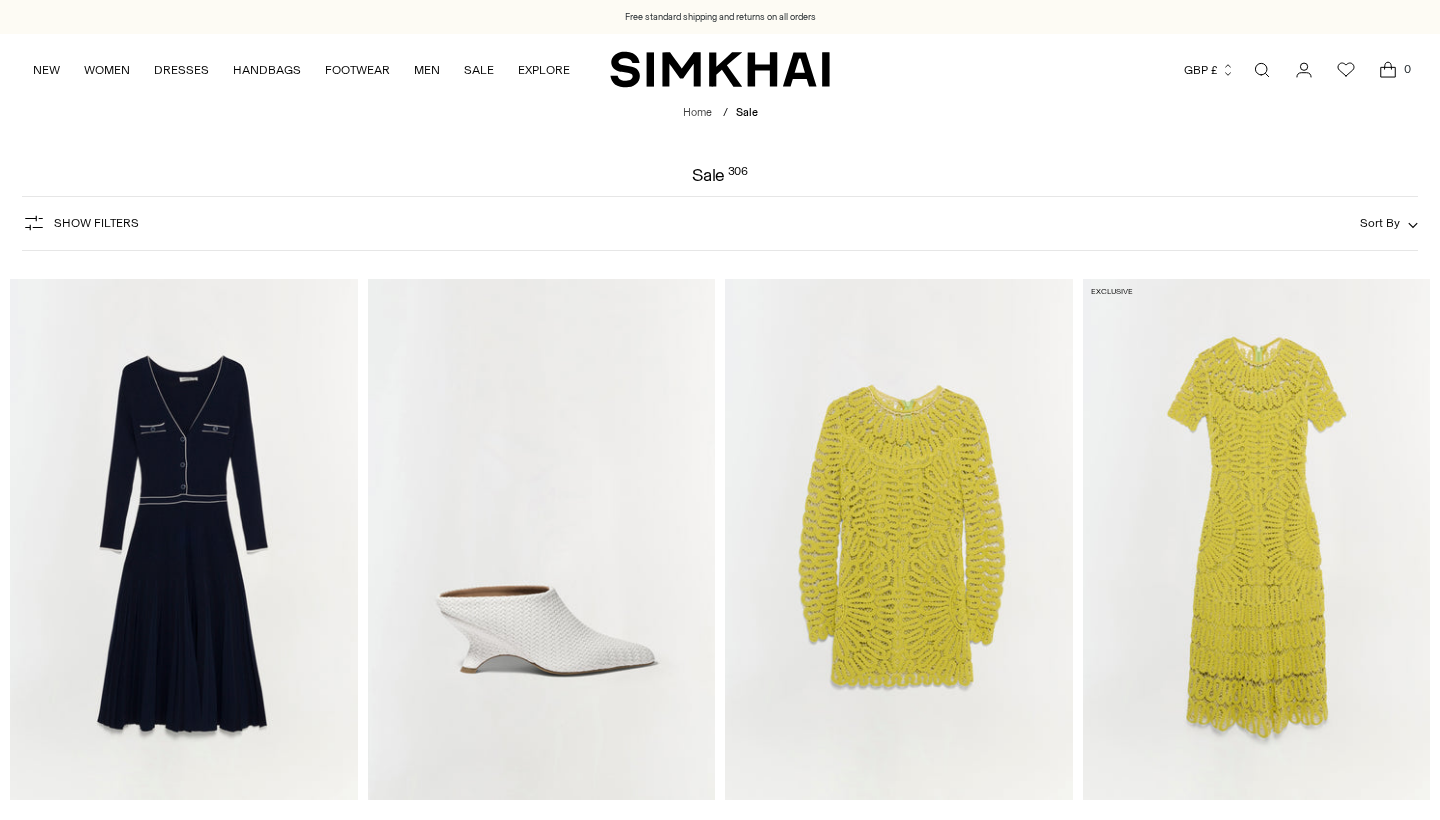 scroll, scrollTop: 0, scrollLeft: 0, axis: both 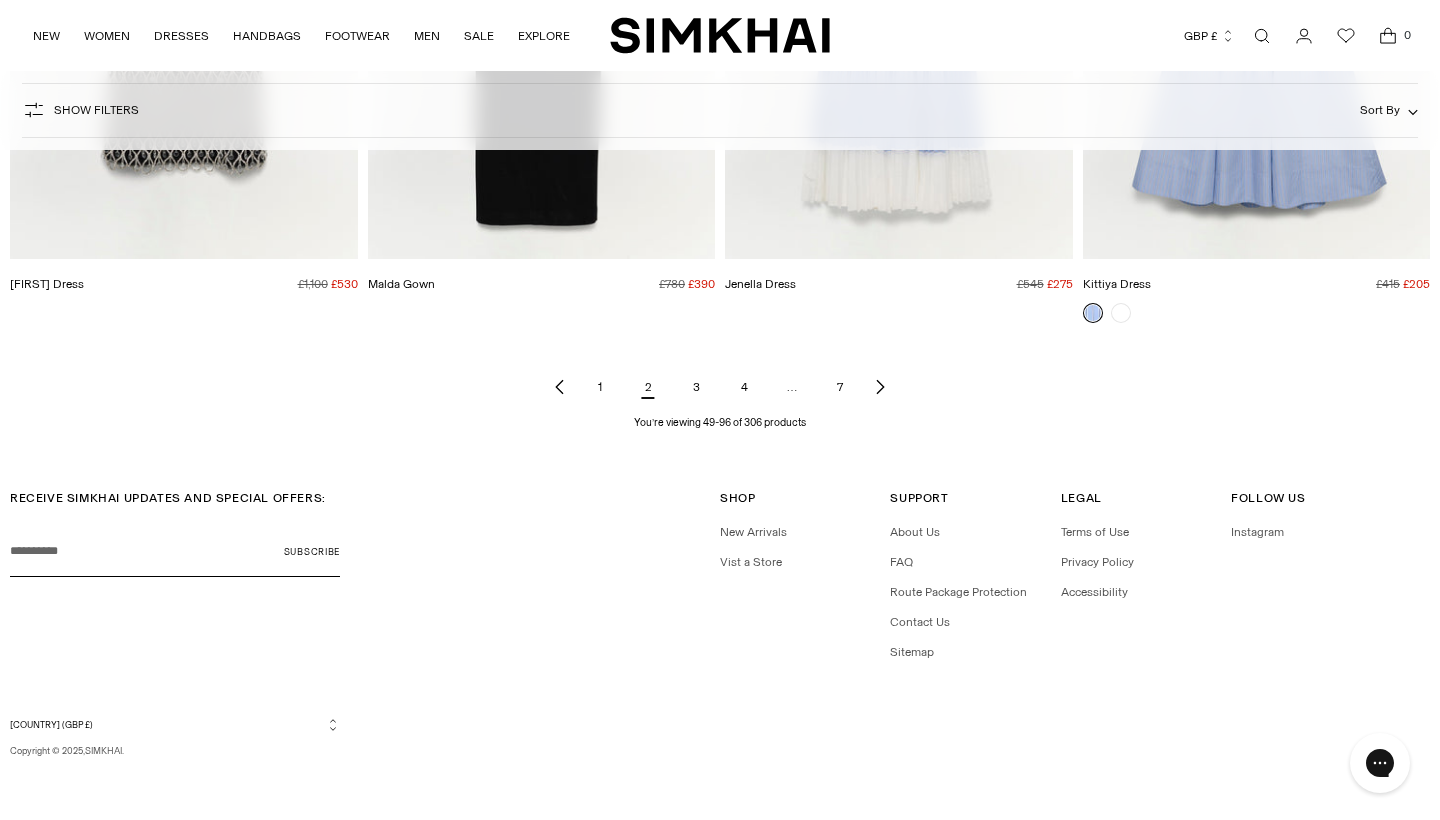click on "3" at bounding box center [696, 387] 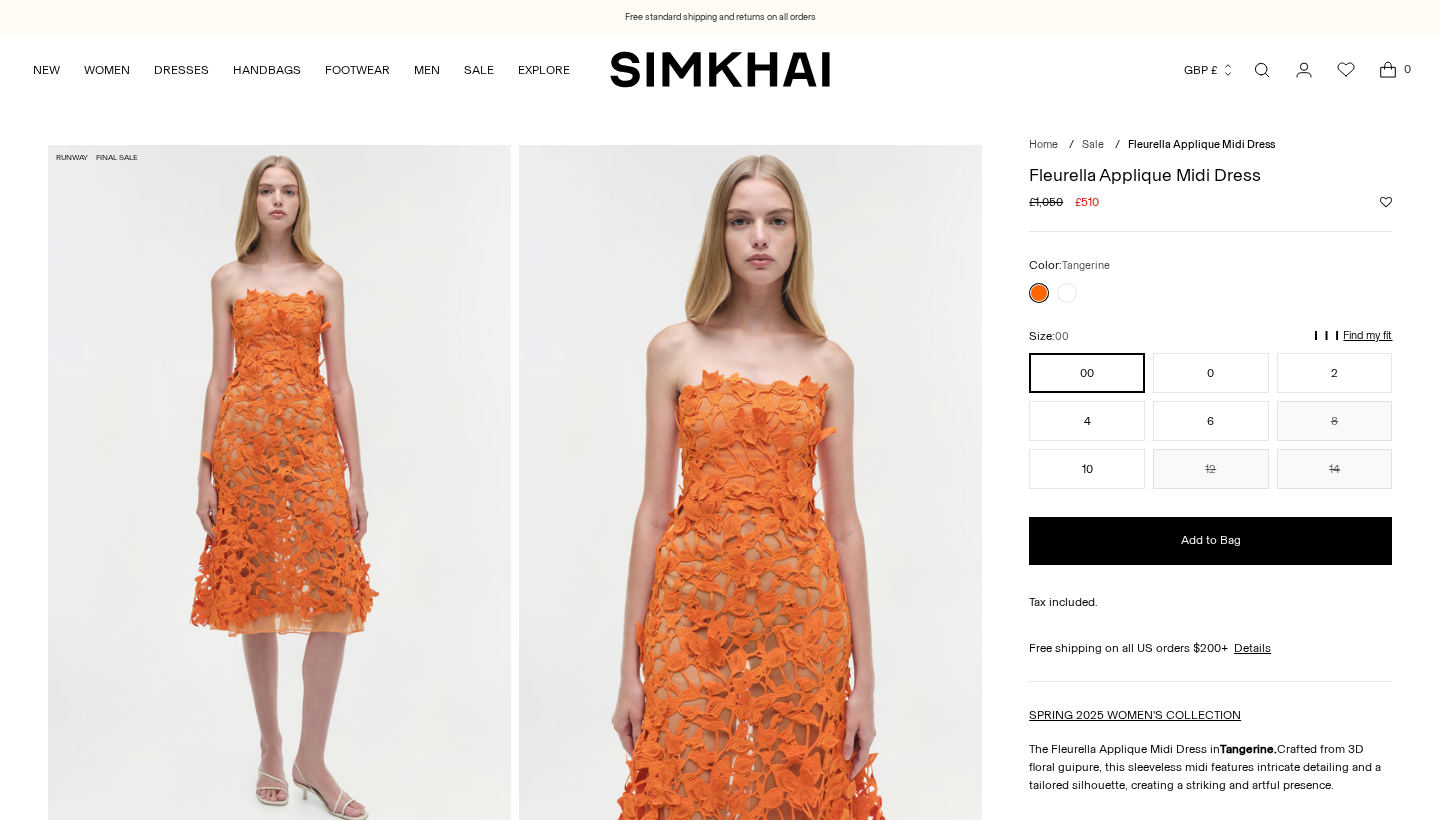 scroll, scrollTop: 0, scrollLeft: 0, axis: both 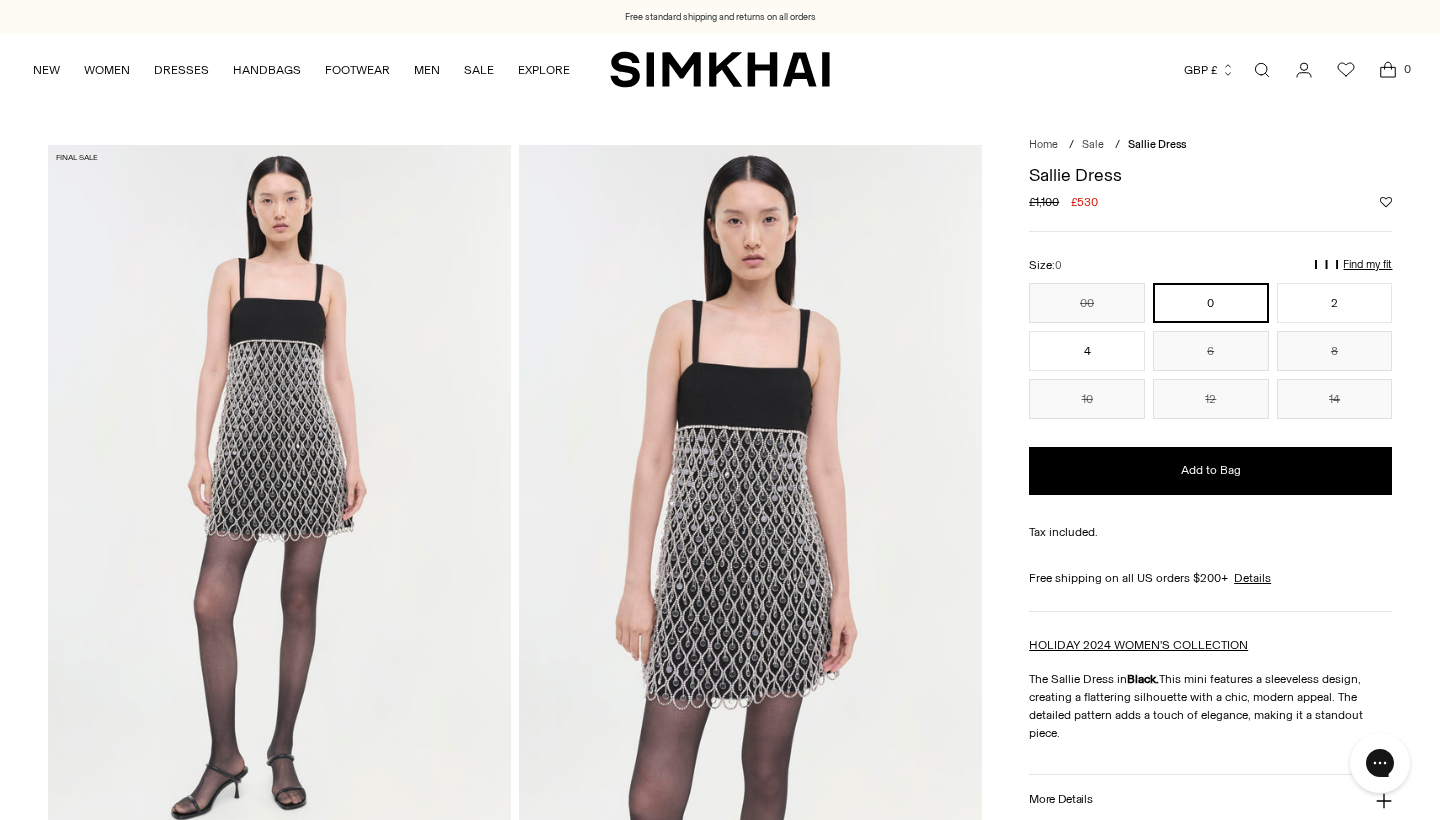 click at bounding box center (750, 492) 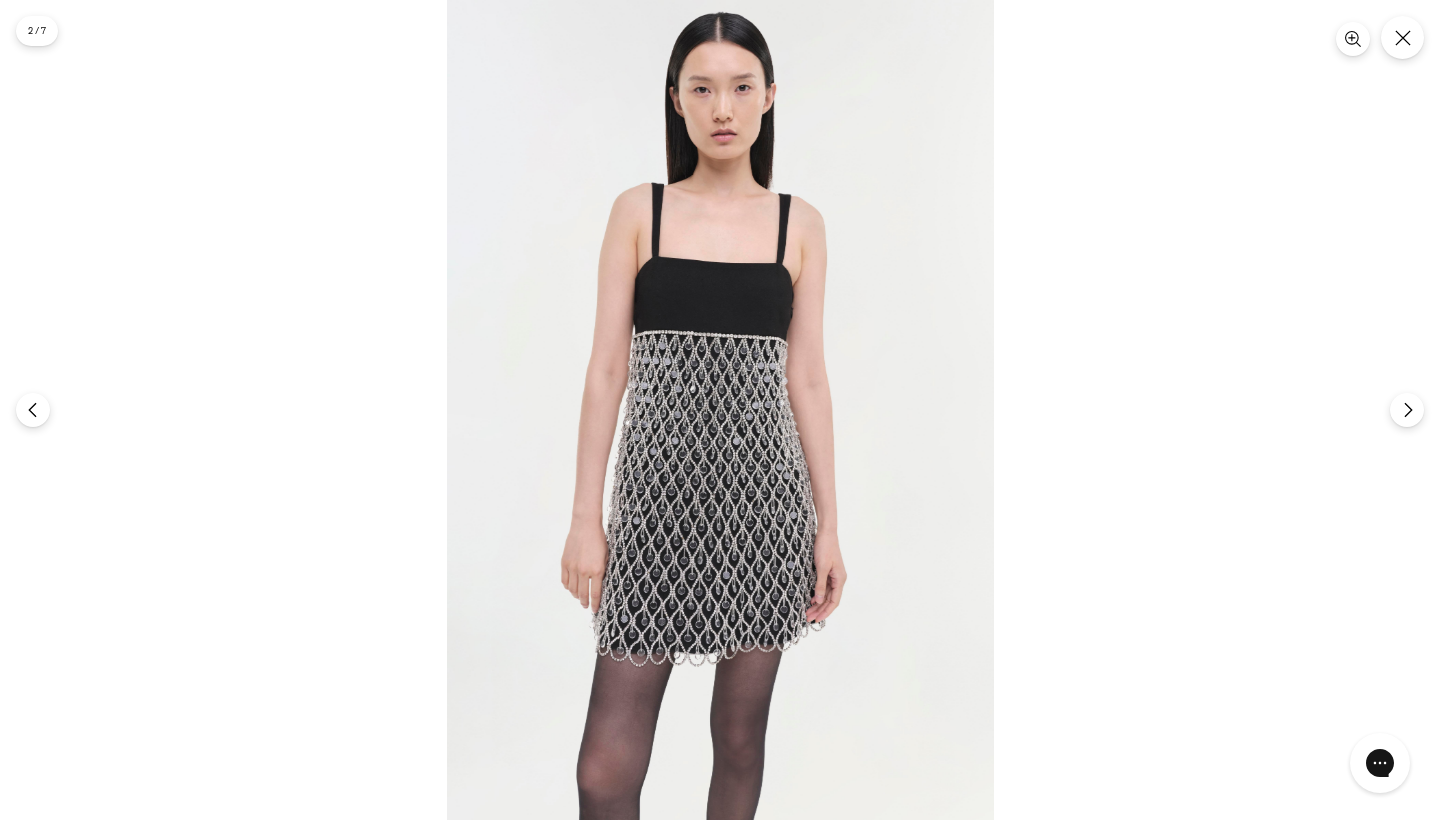 click at bounding box center [720, 410] 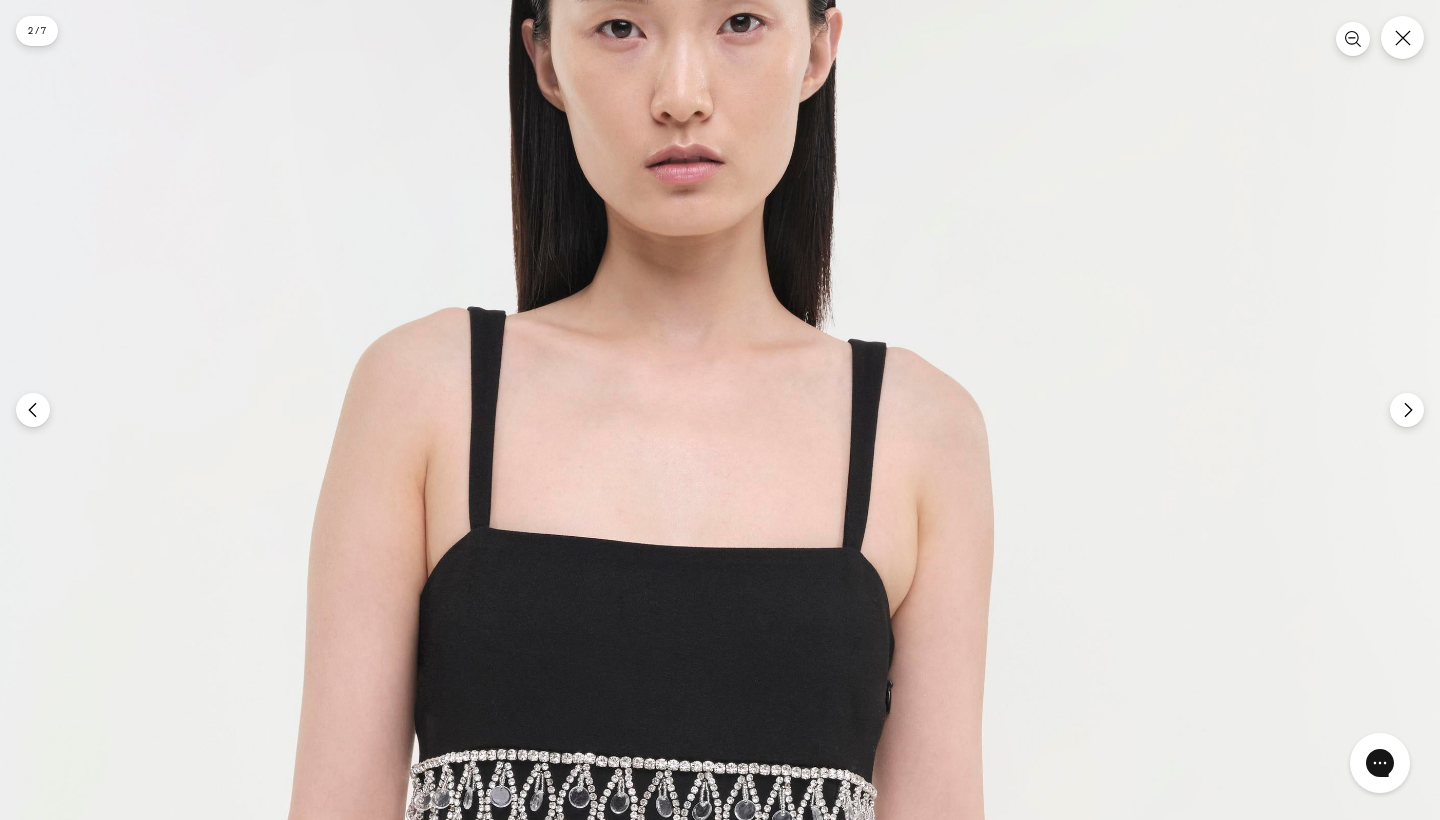 click at bounding box center [675, 989] 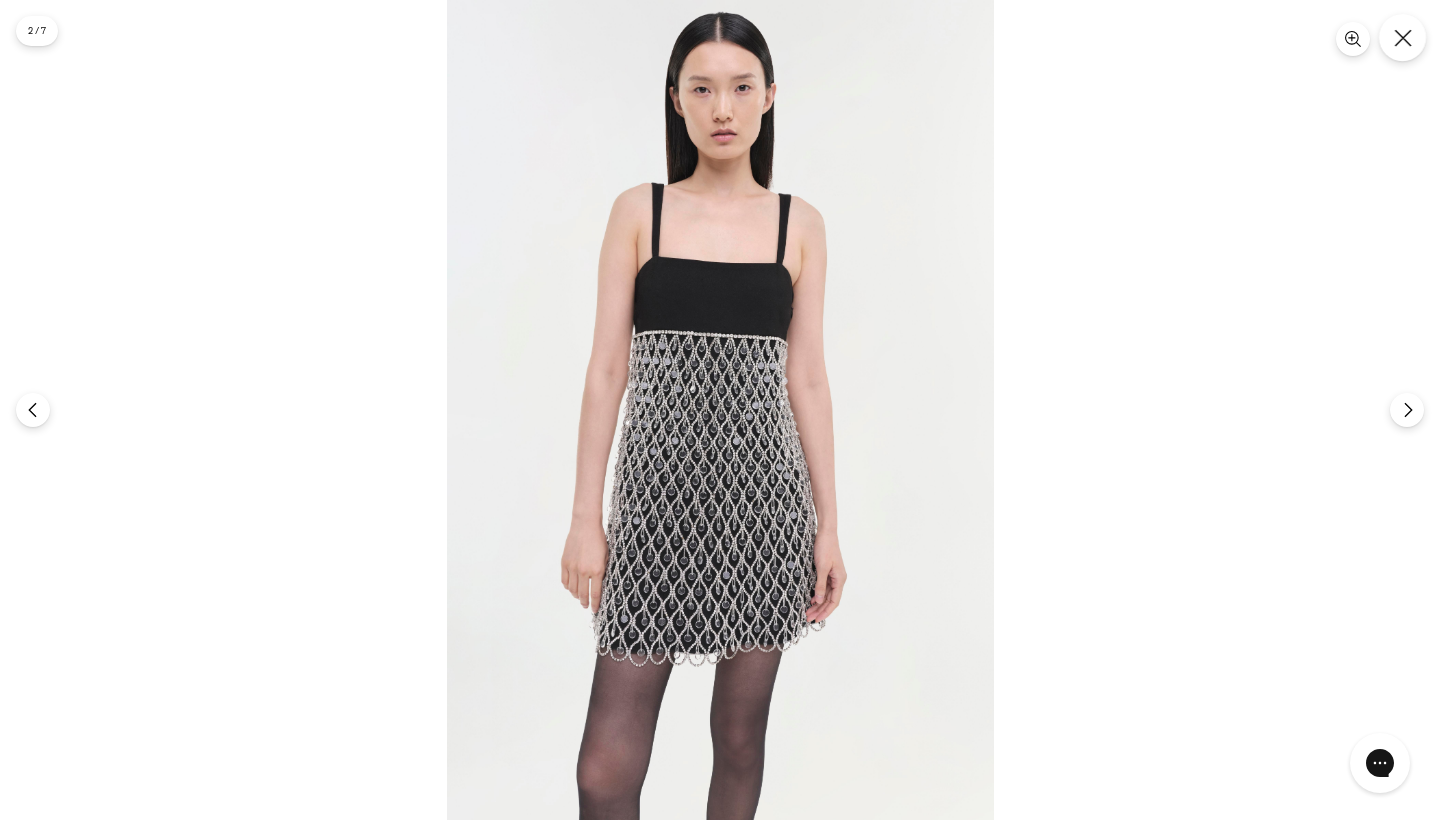 click 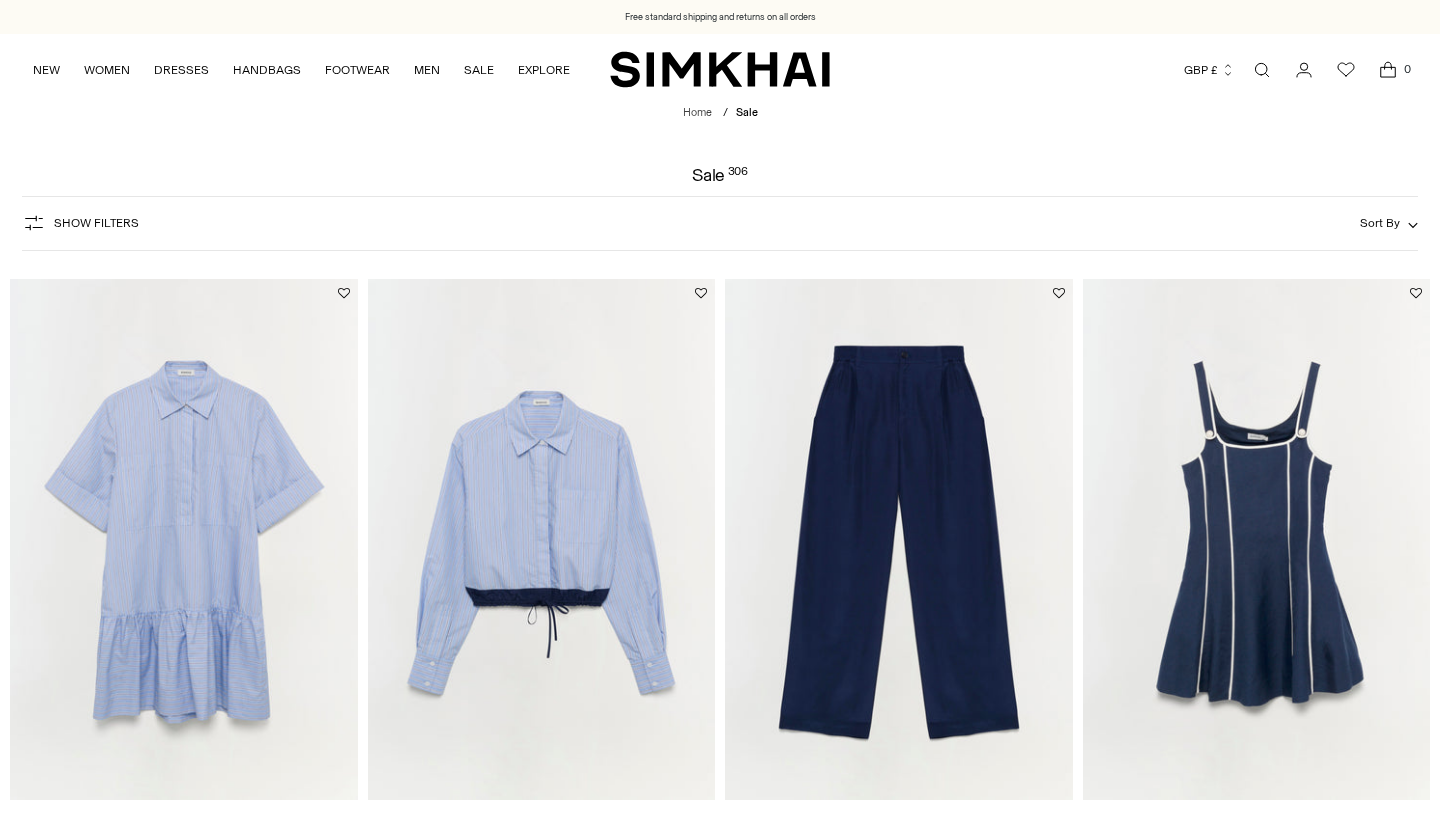 scroll, scrollTop: 780, scrollLeft: 0, axis: vertical 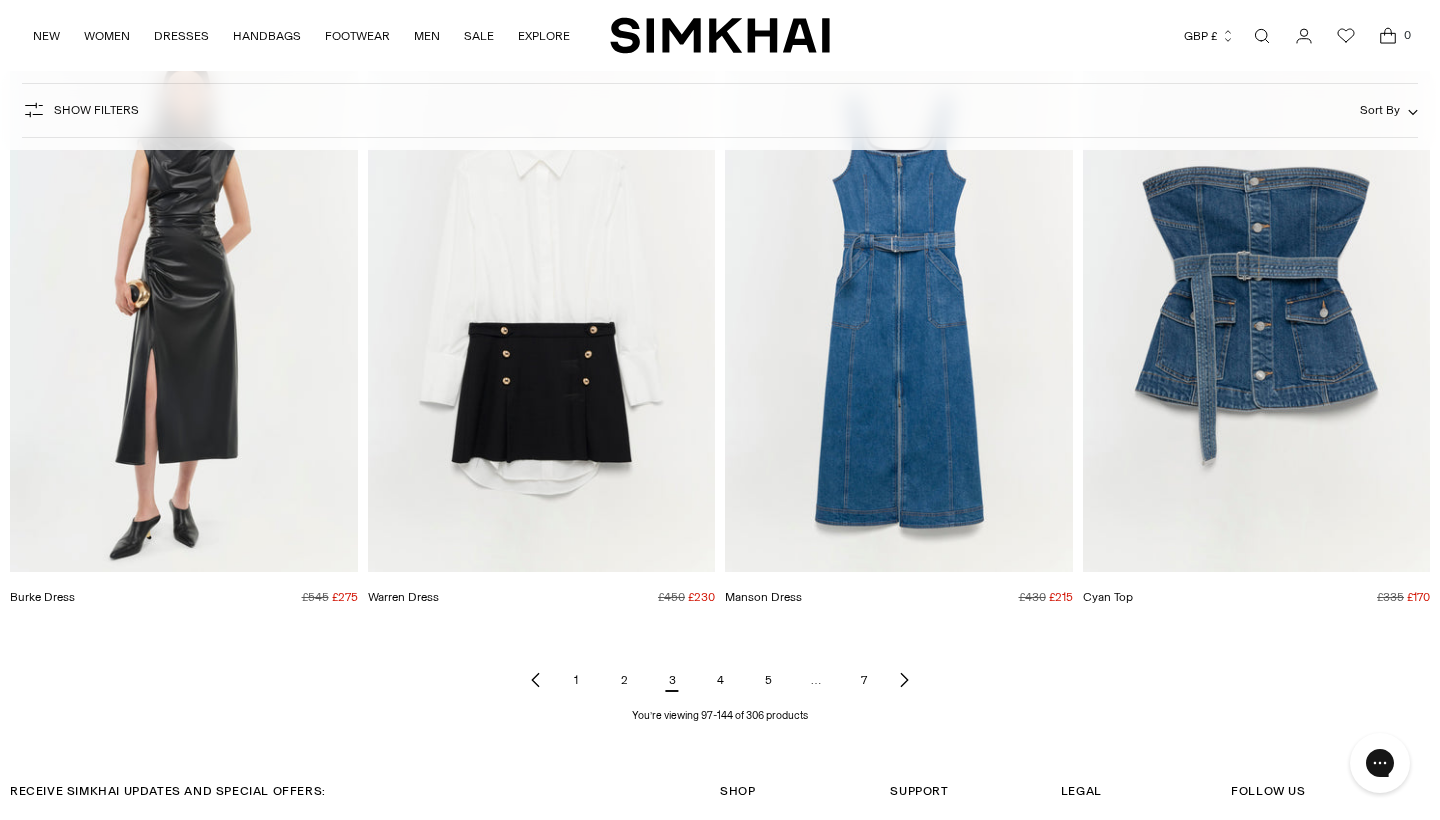 click on "4" at bounding box center (720, 680) 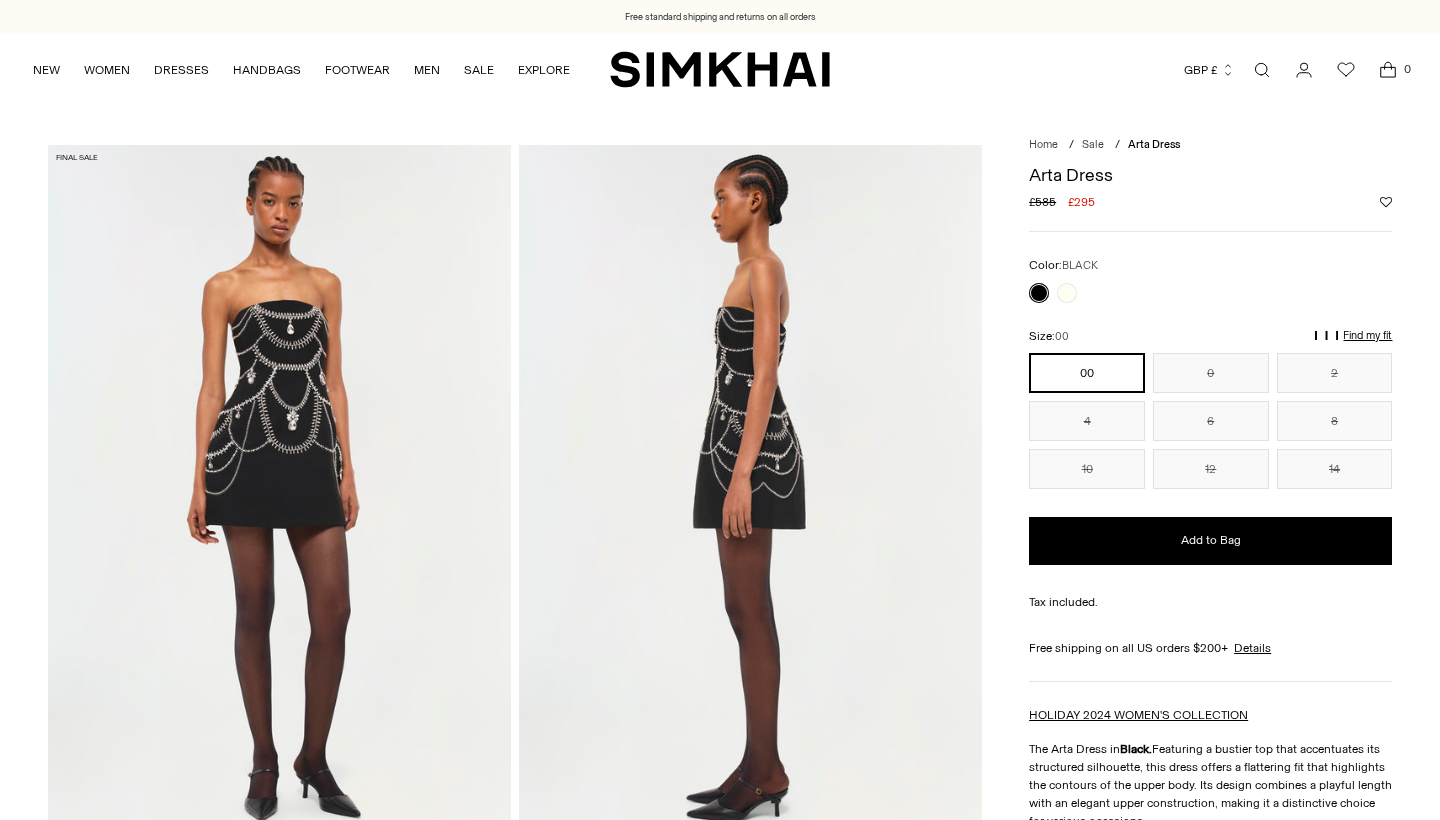 scroll, scrollTop: 0, scrollLeft: 0, axis: both 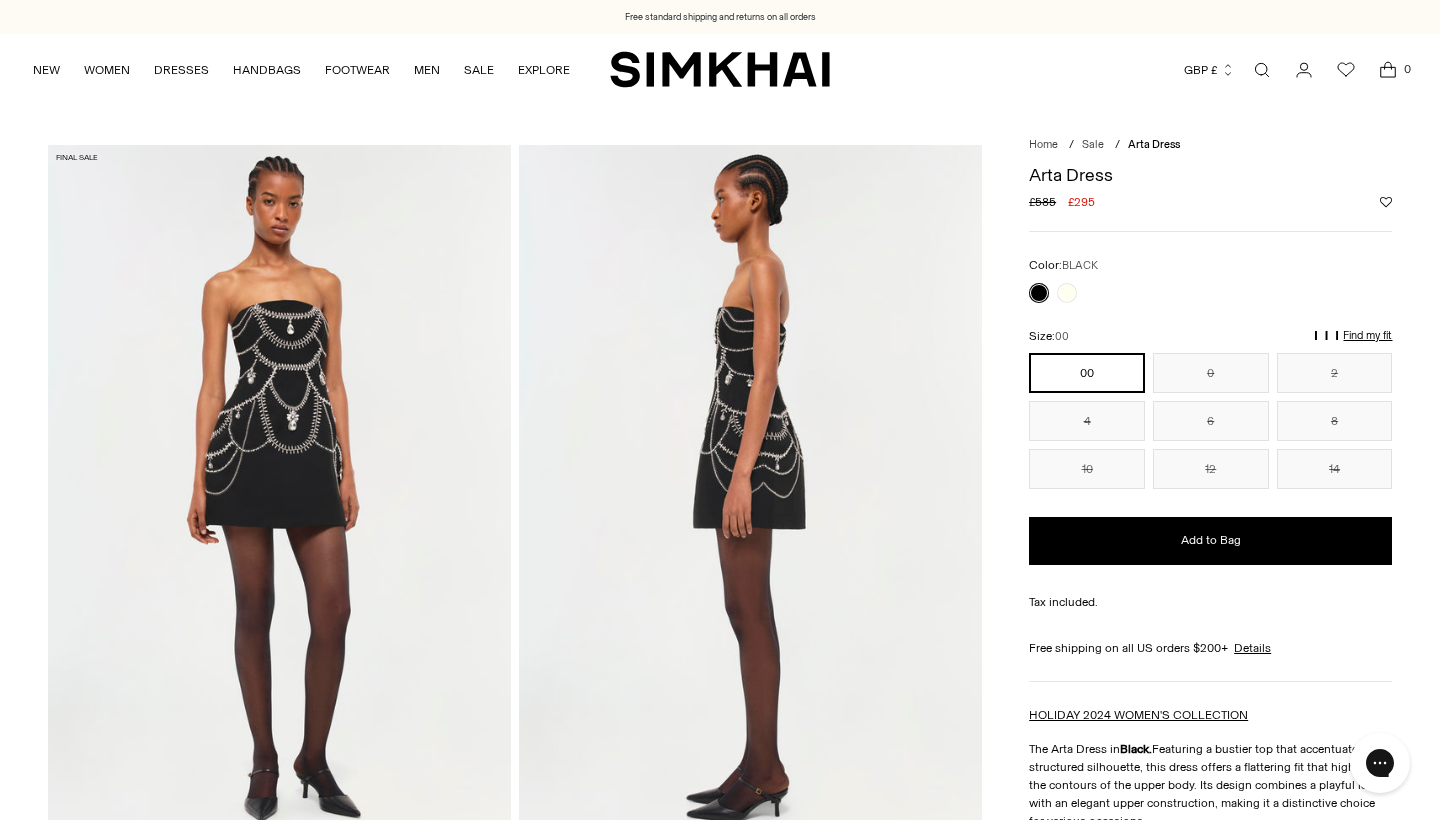 click at bounding box center (279, 492) 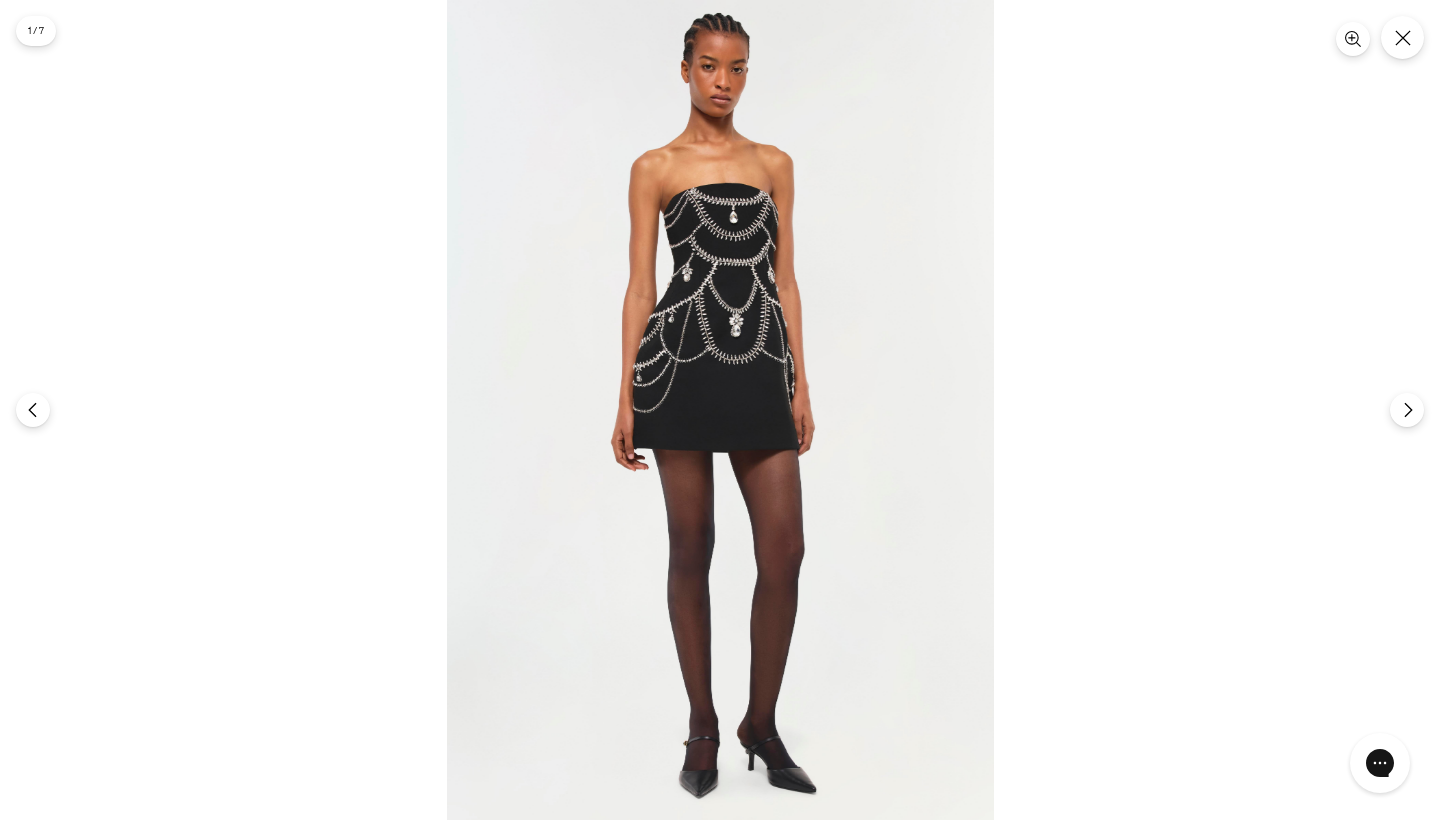 click at bounding box center (720, 410) 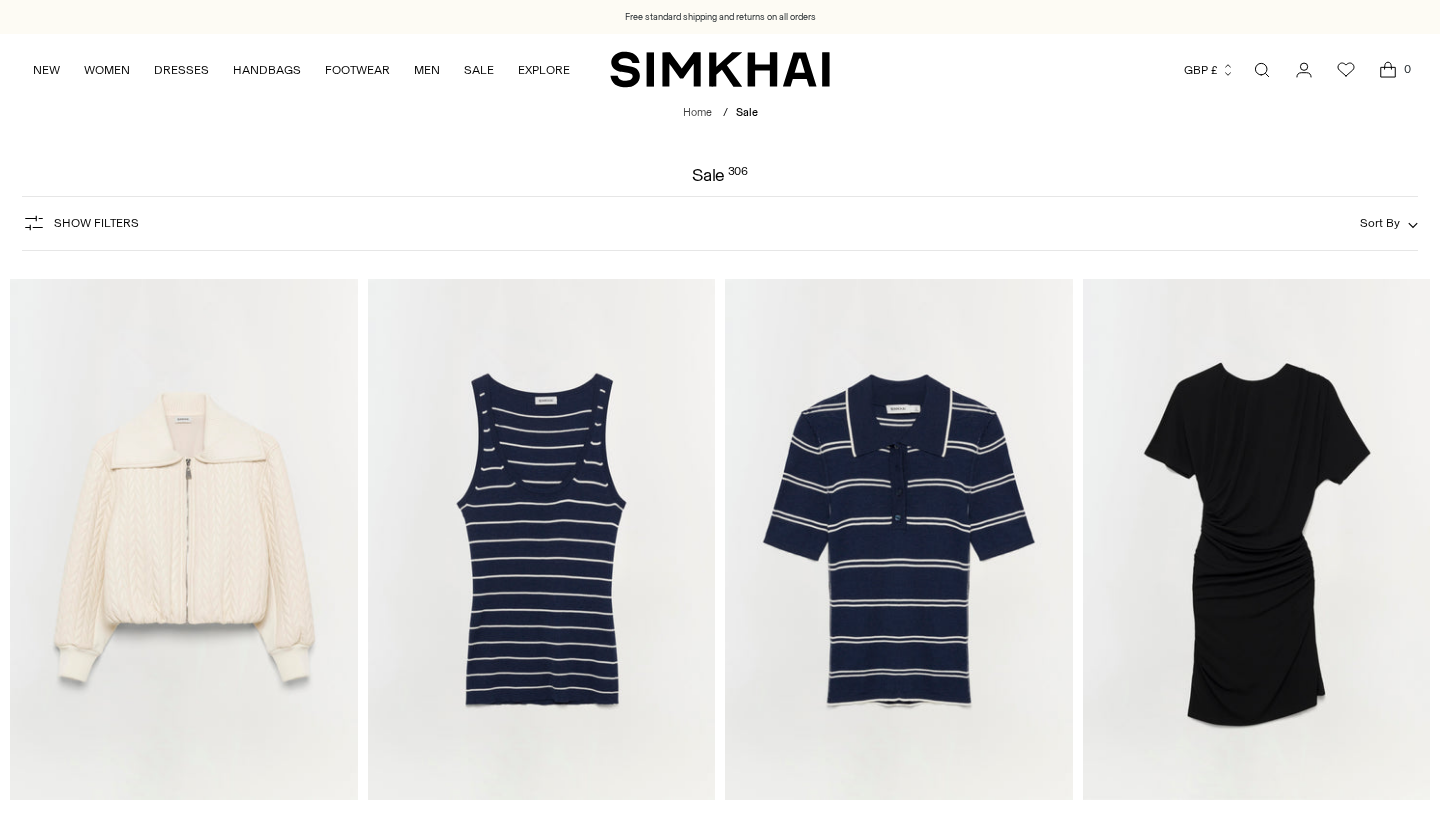 scroll, scrollTop: 0, scrollLeft: 0, axis: both 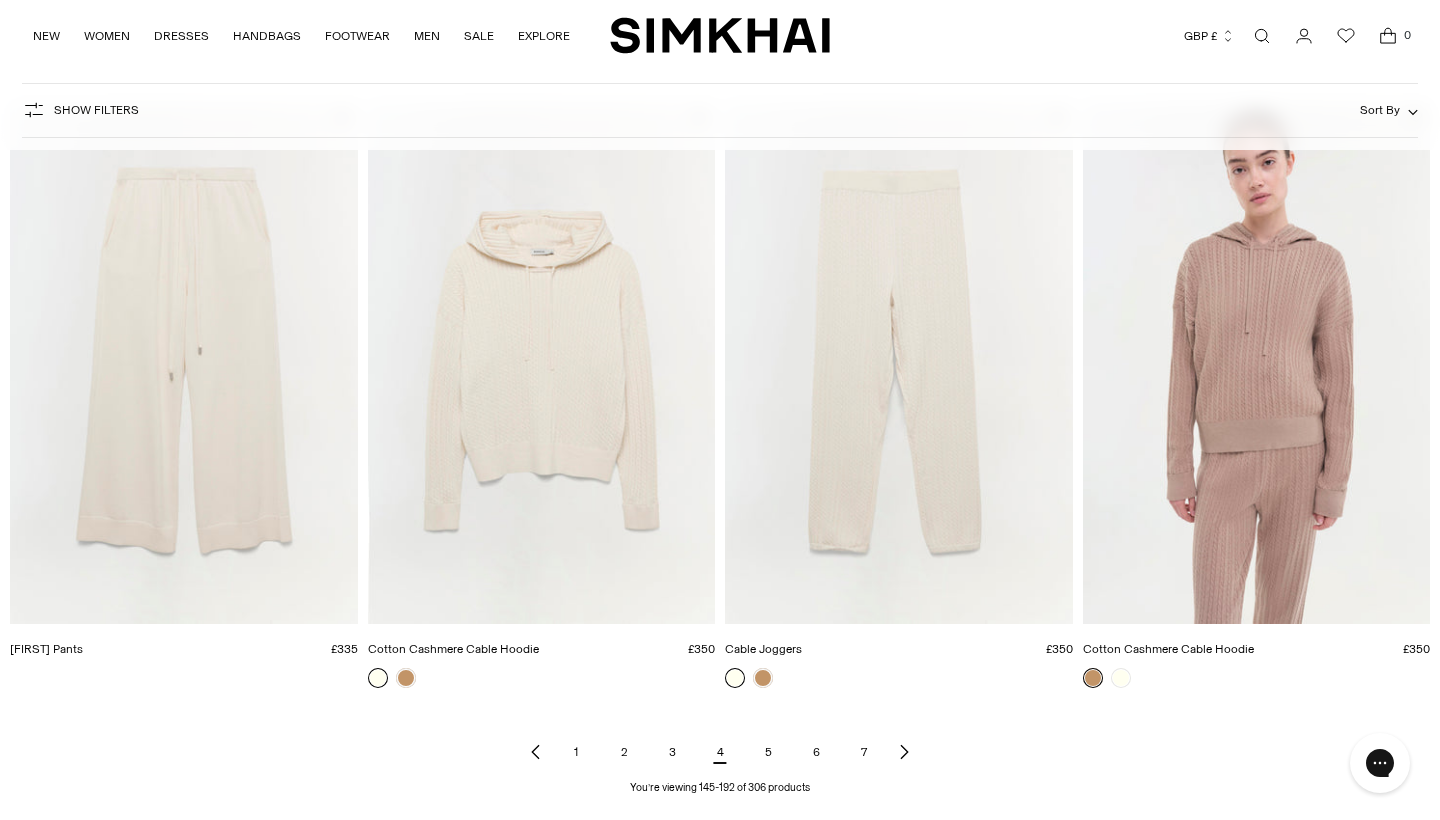 click on "5" at bounding box center [768, 752] 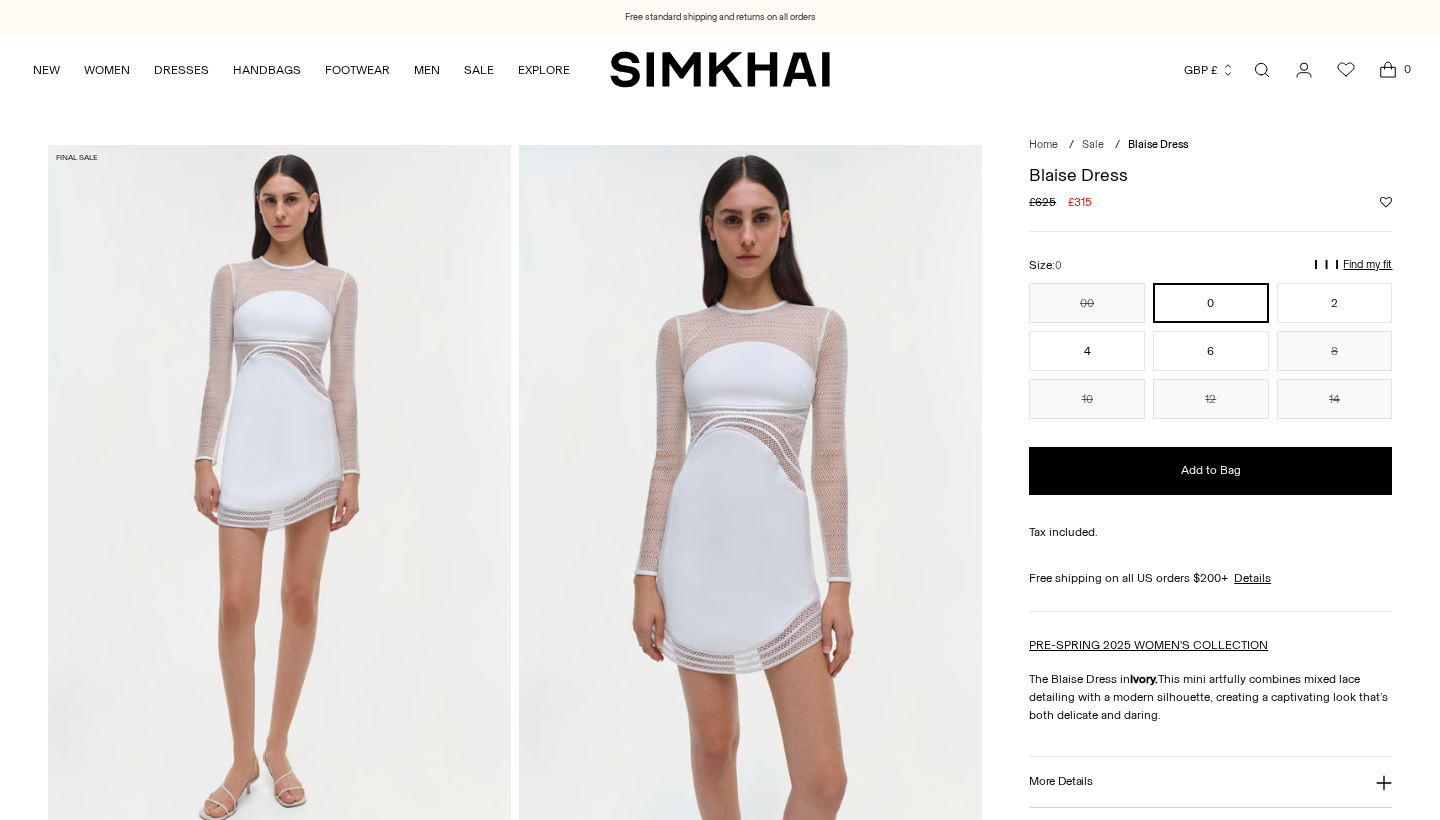 scroll, scrollTop: 0, scrollLeft: 0, axis: both 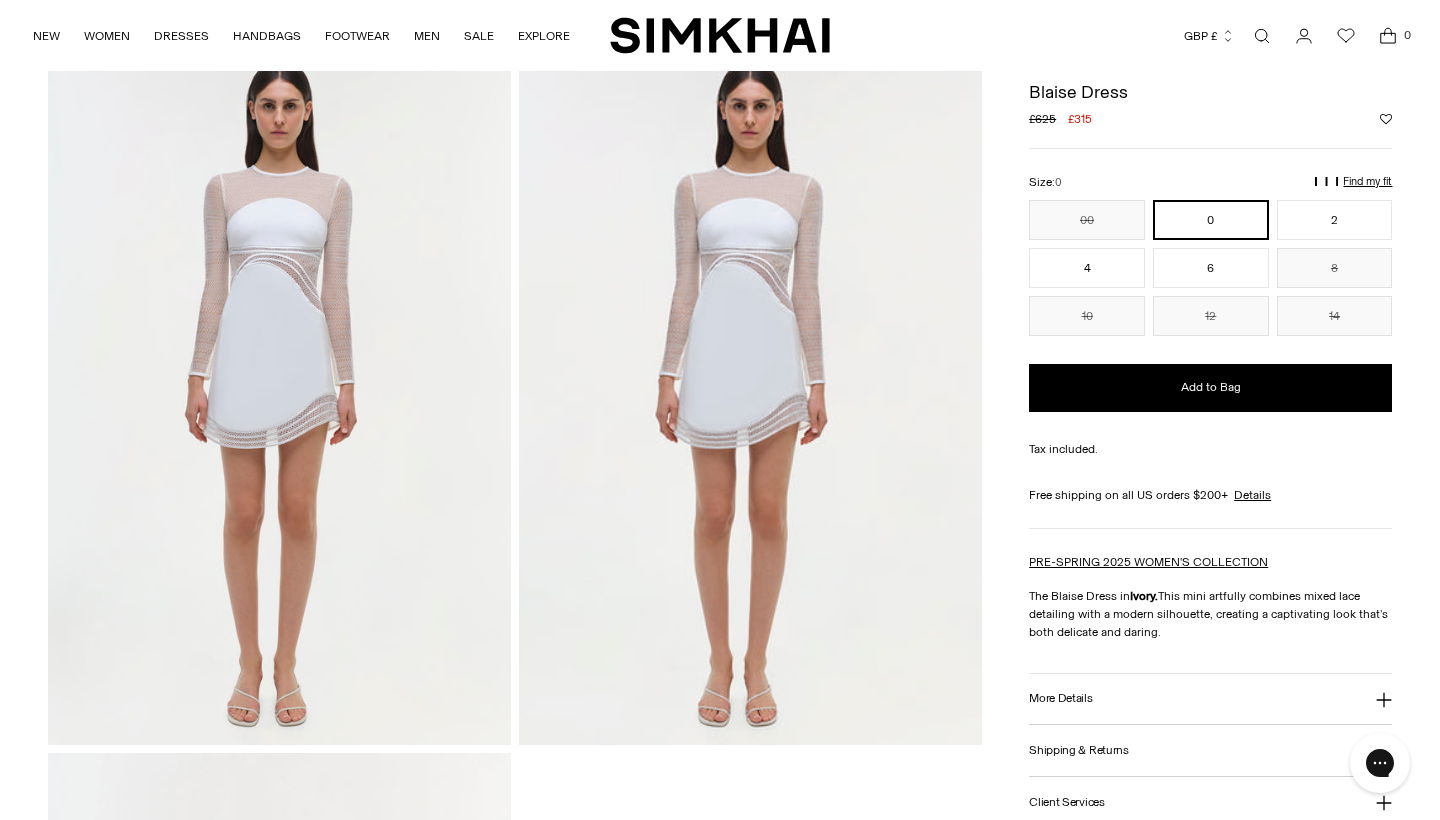 click at bounding box center [279, 398] 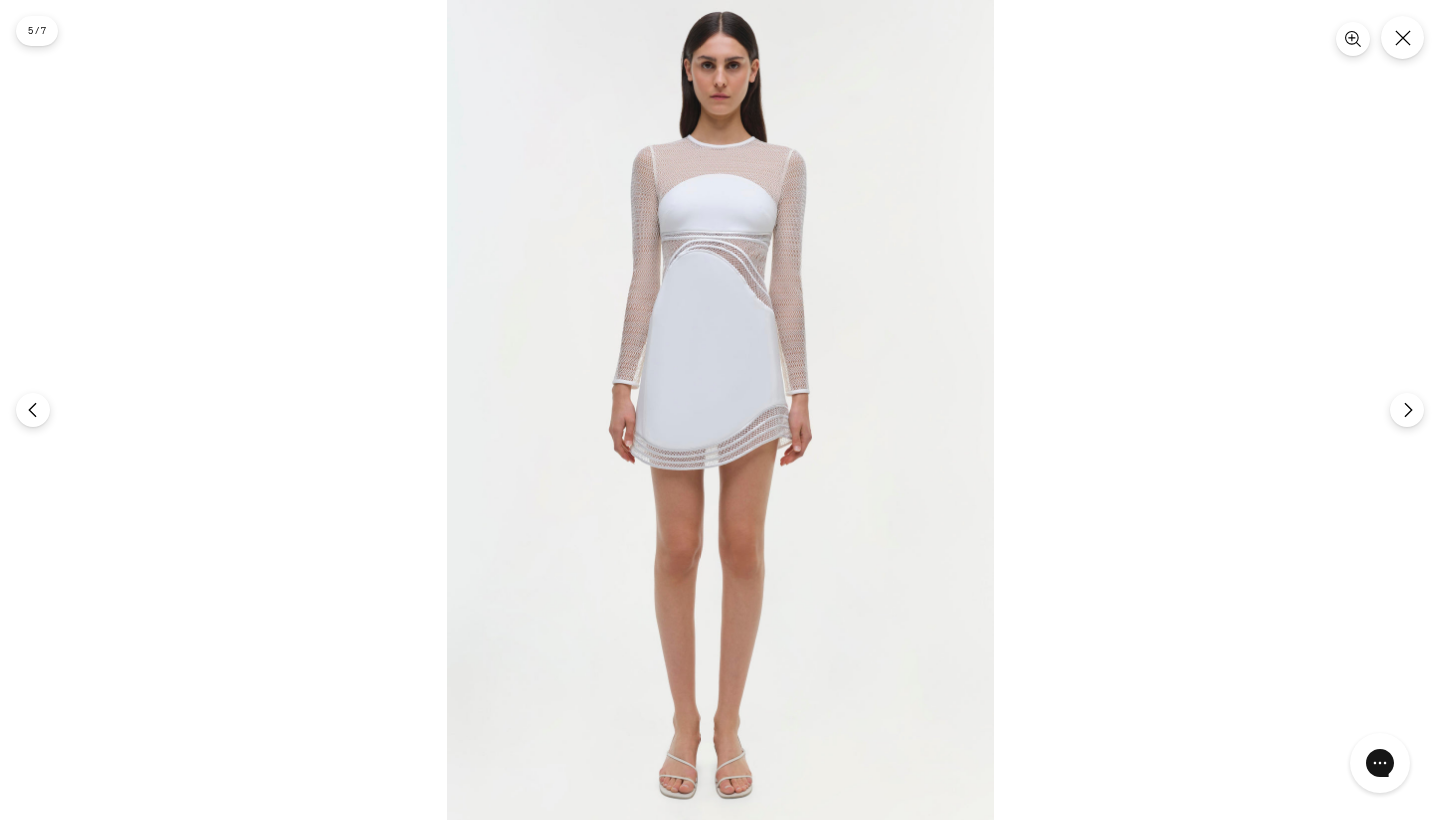 click at bounding box center (720, 410) 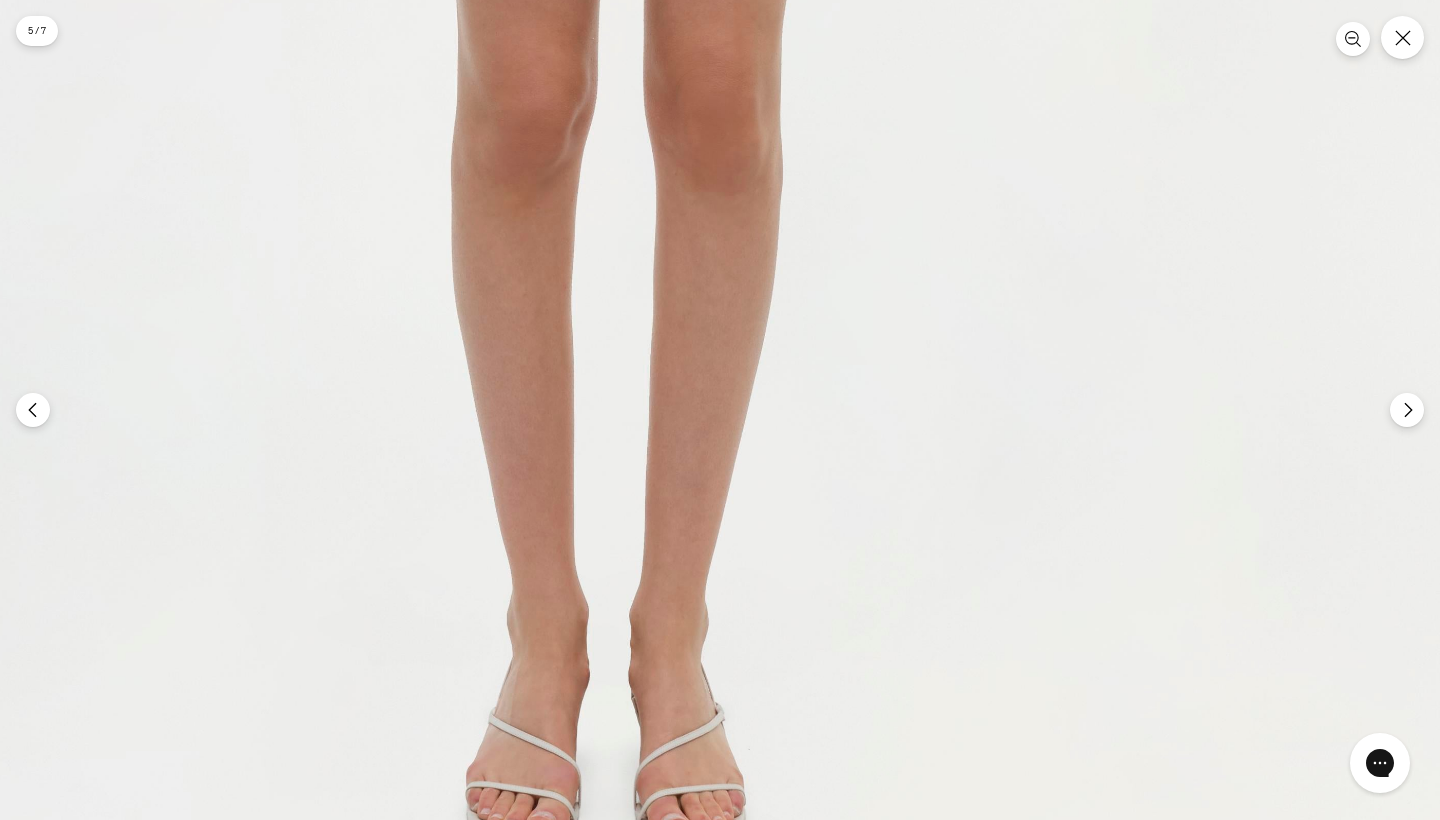 click at bounding box center (650, -311) 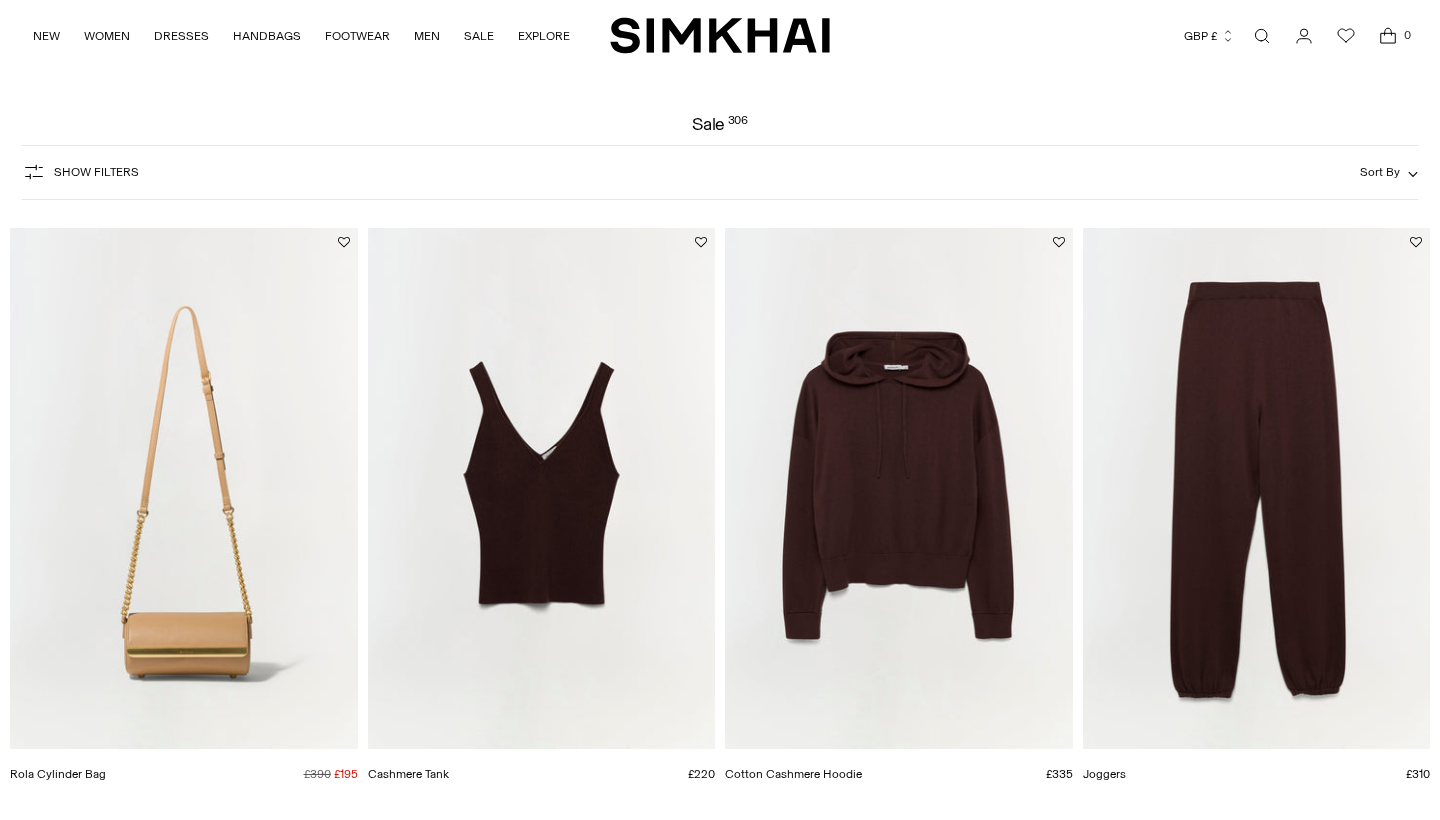 scroll, scrollTop: 780, scrollLeft: 0, axis: vertical 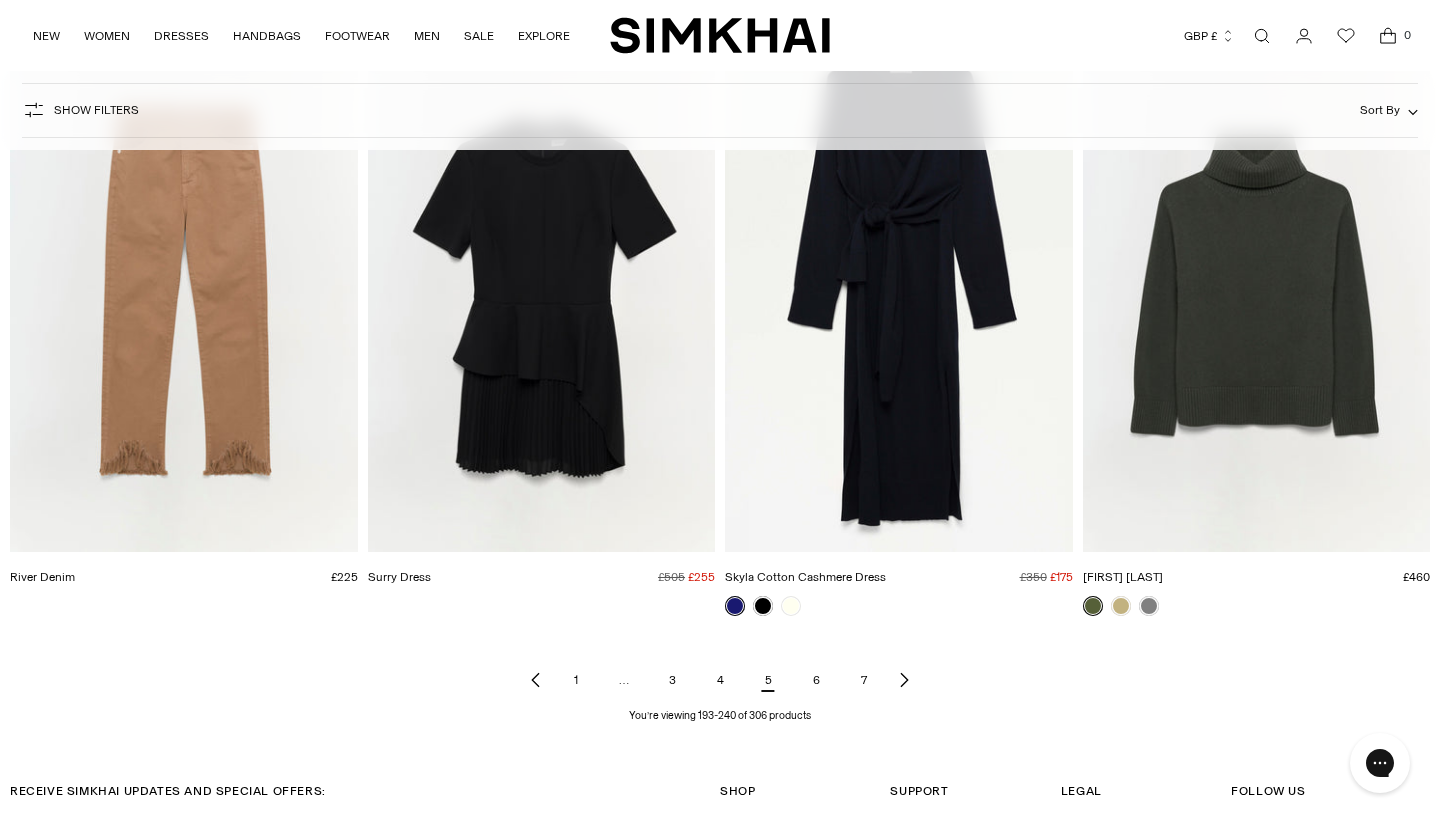 click on "6" at bounding box center (816, 680) 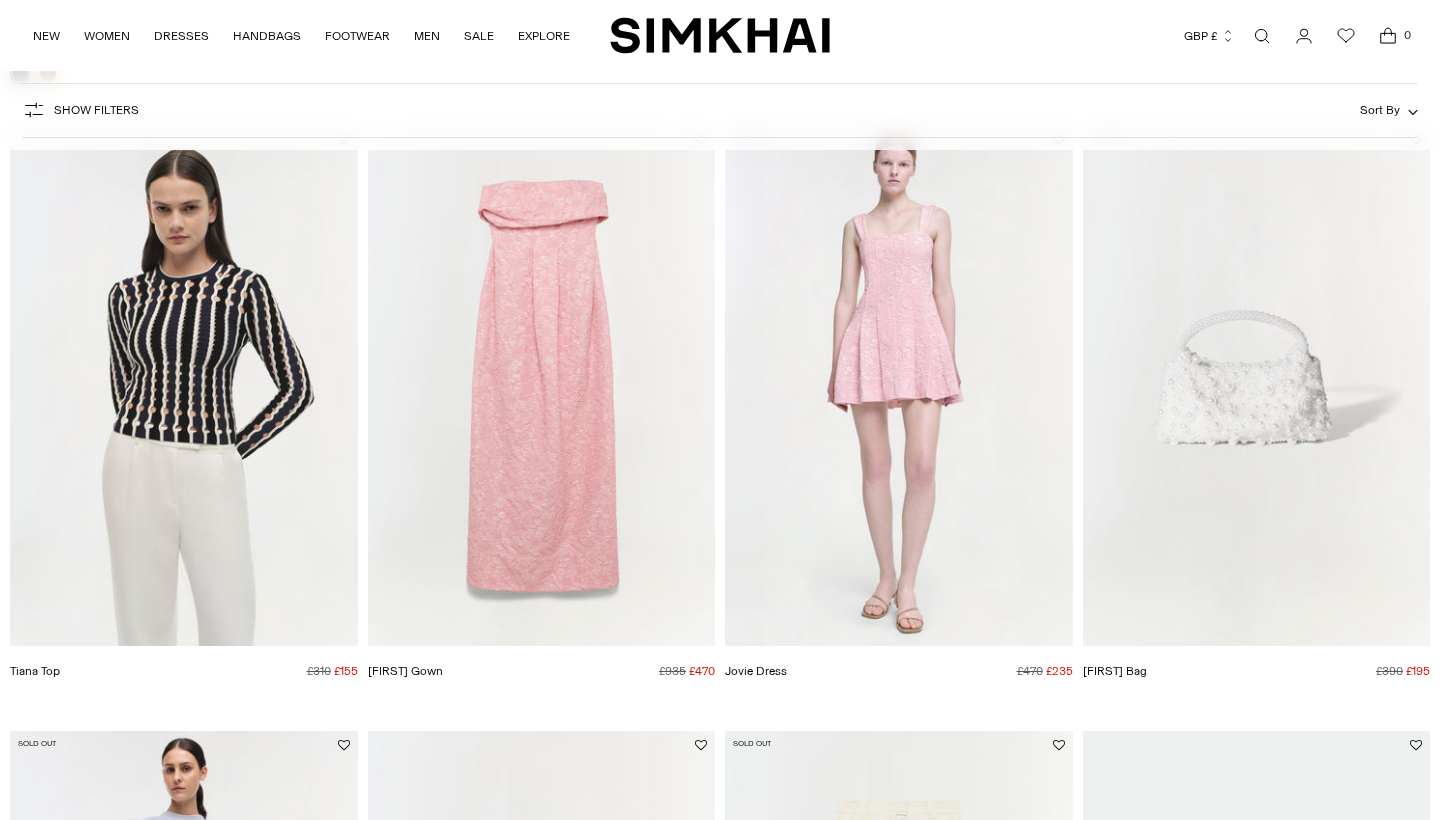 scroll, scrollTop: 780, scrollLeft: 0, axis: vertical 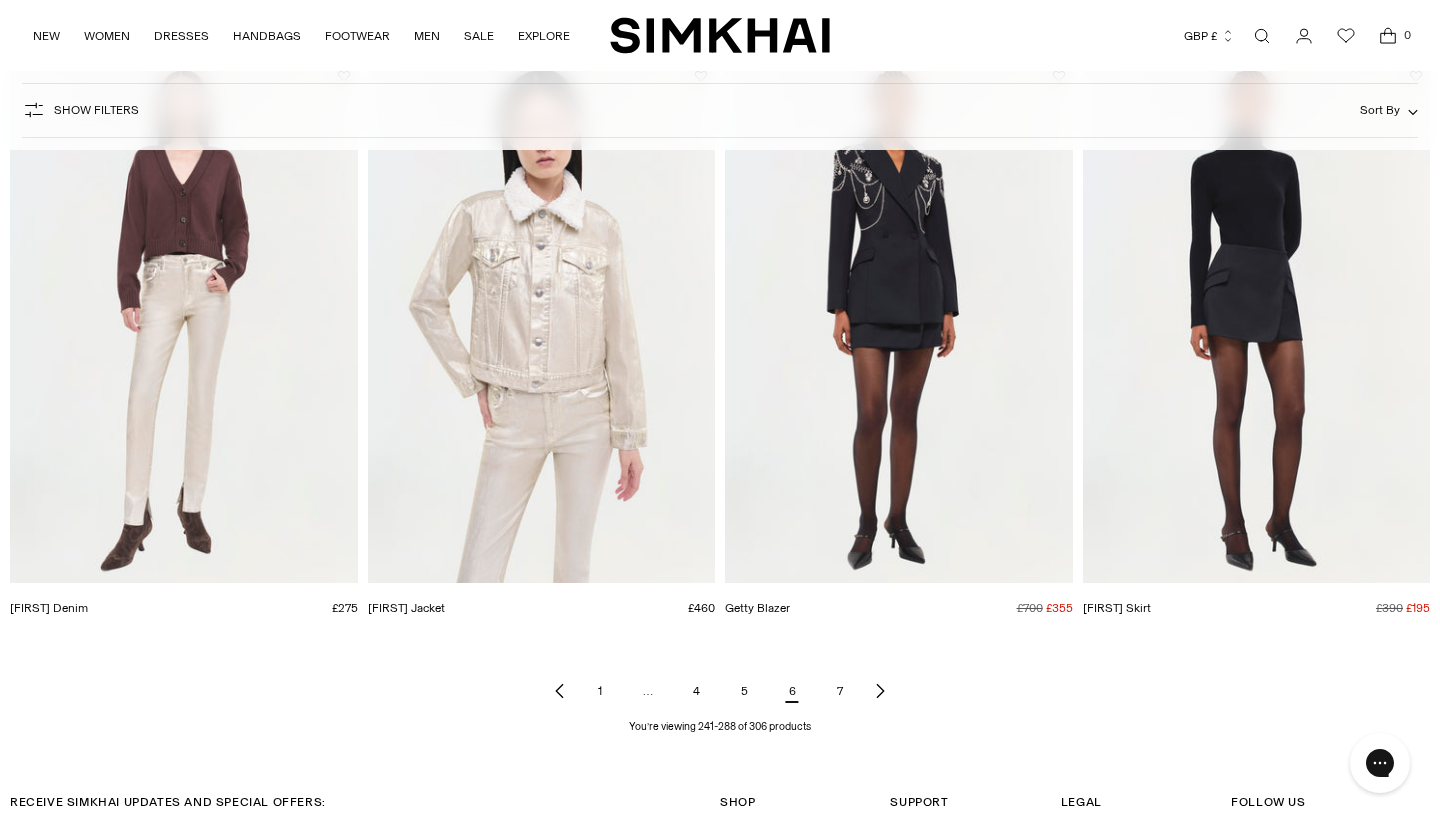 click on "7" at bounding box center (840, 691) 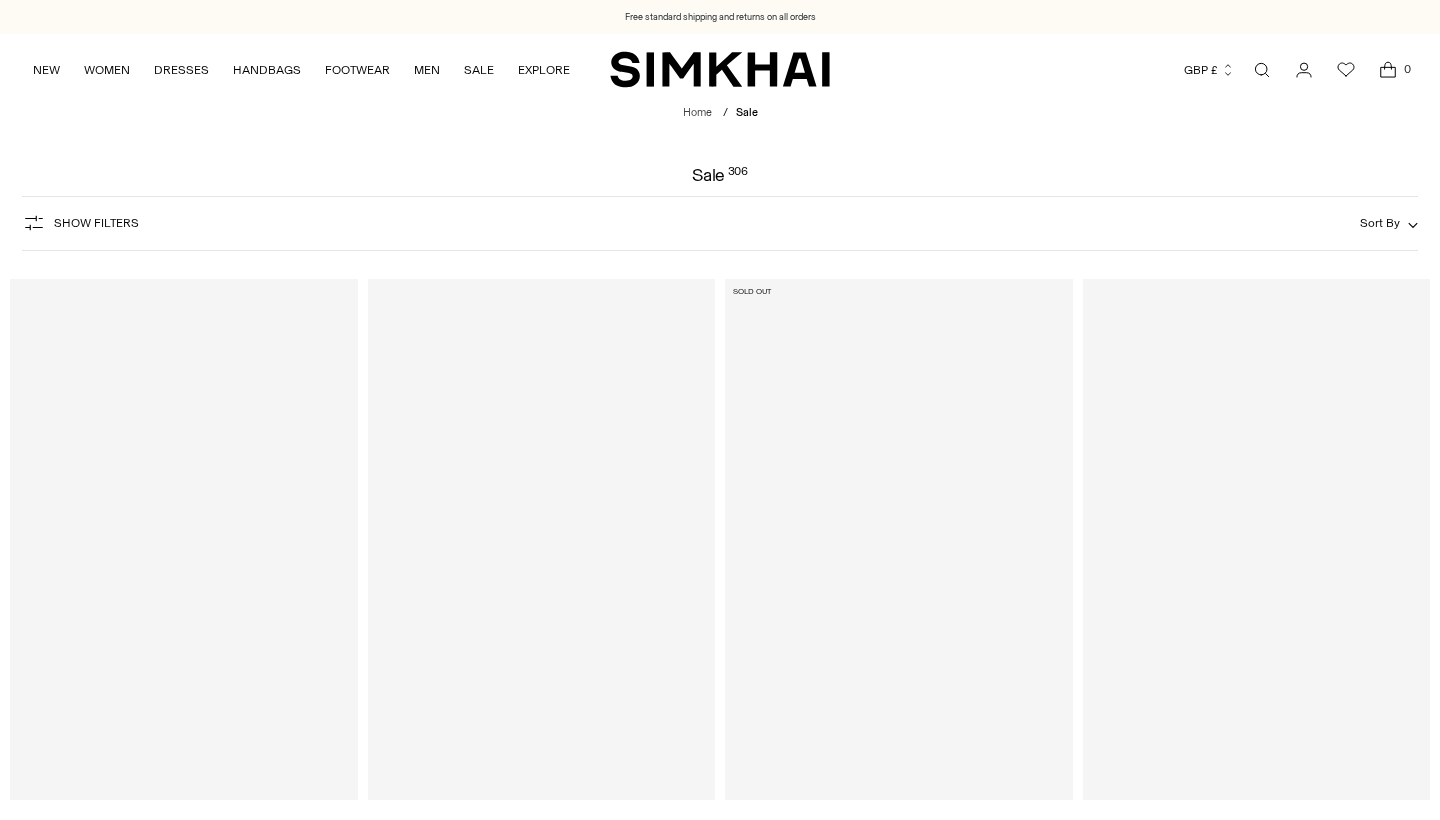 scroll, scrollTop: 0, scrollLeft: 0, axis: both 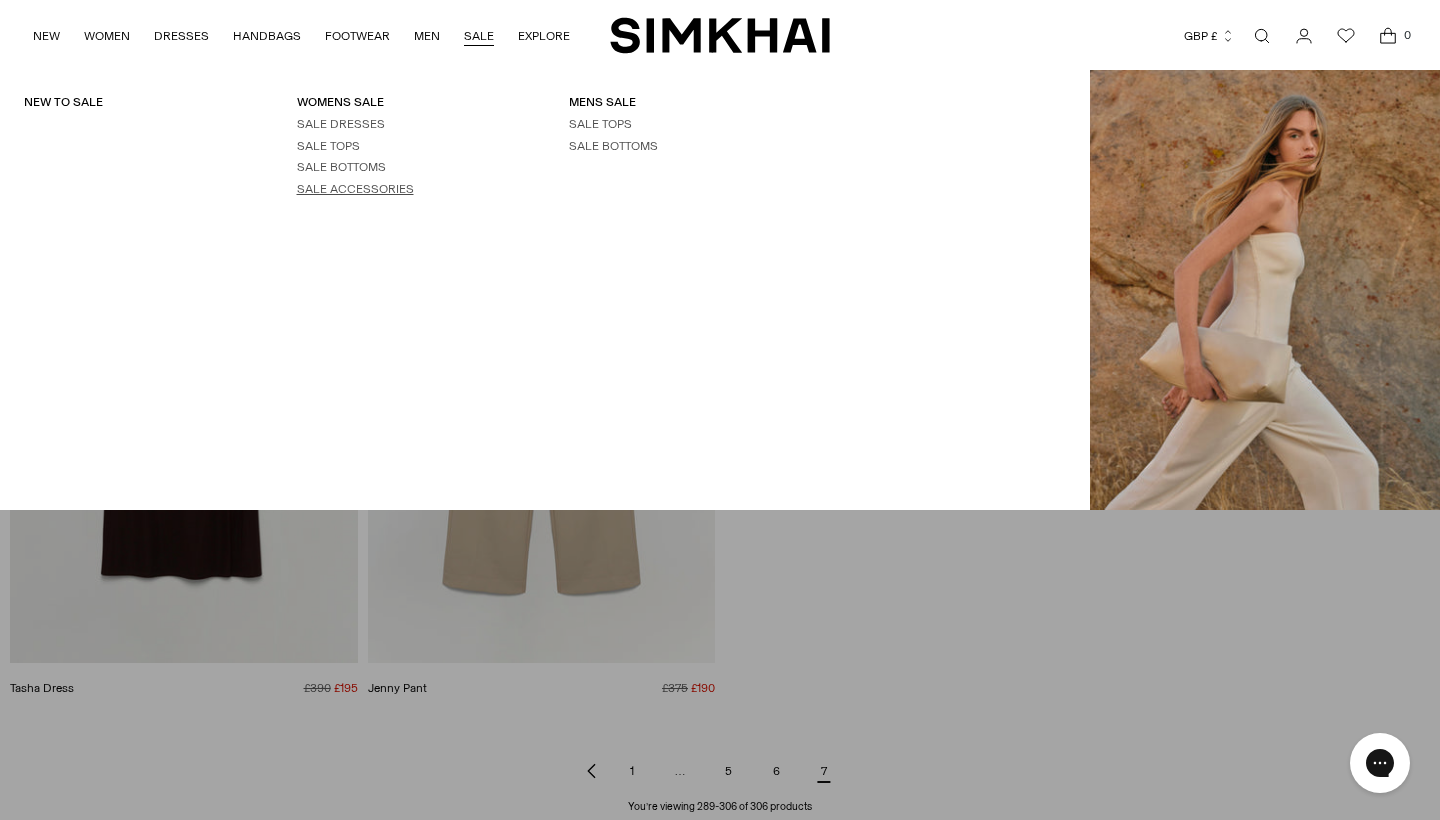 click on "SALE ACCESSORIES" at bounding box center [355, 189] 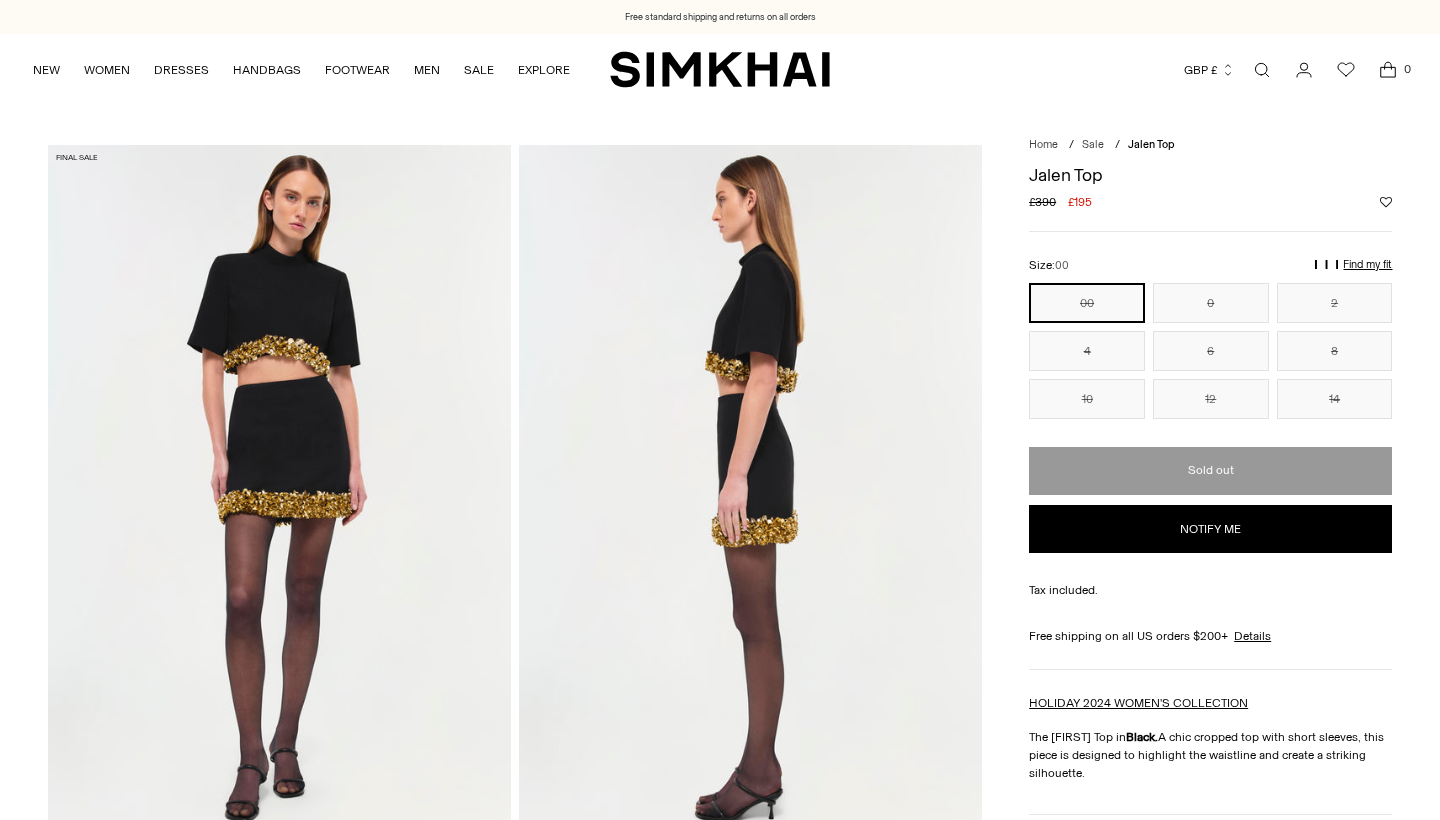 scroll, scrollTop: 0, scrollLeft: 0, axis: both 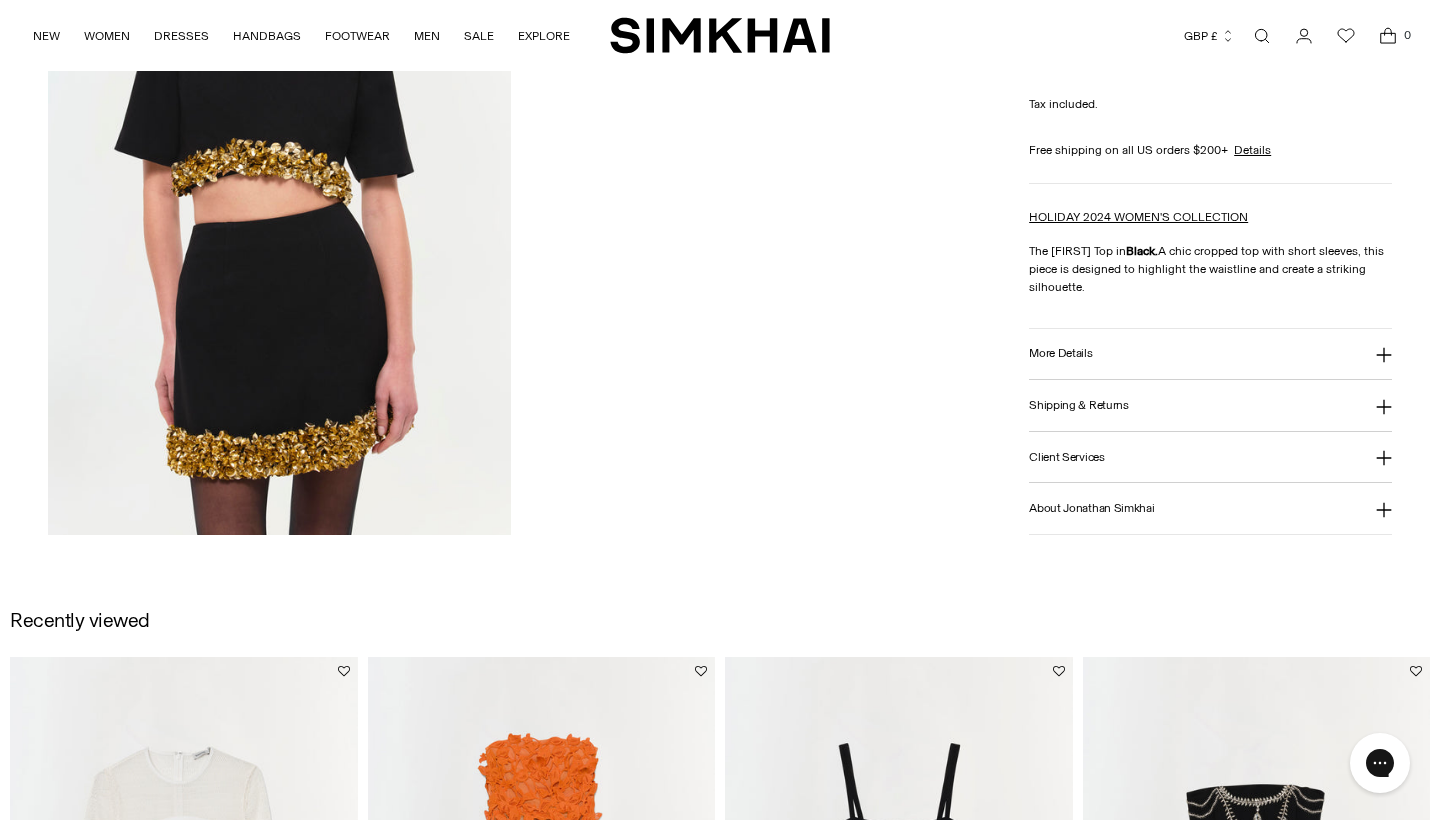 click at bounding box center [279, 188] 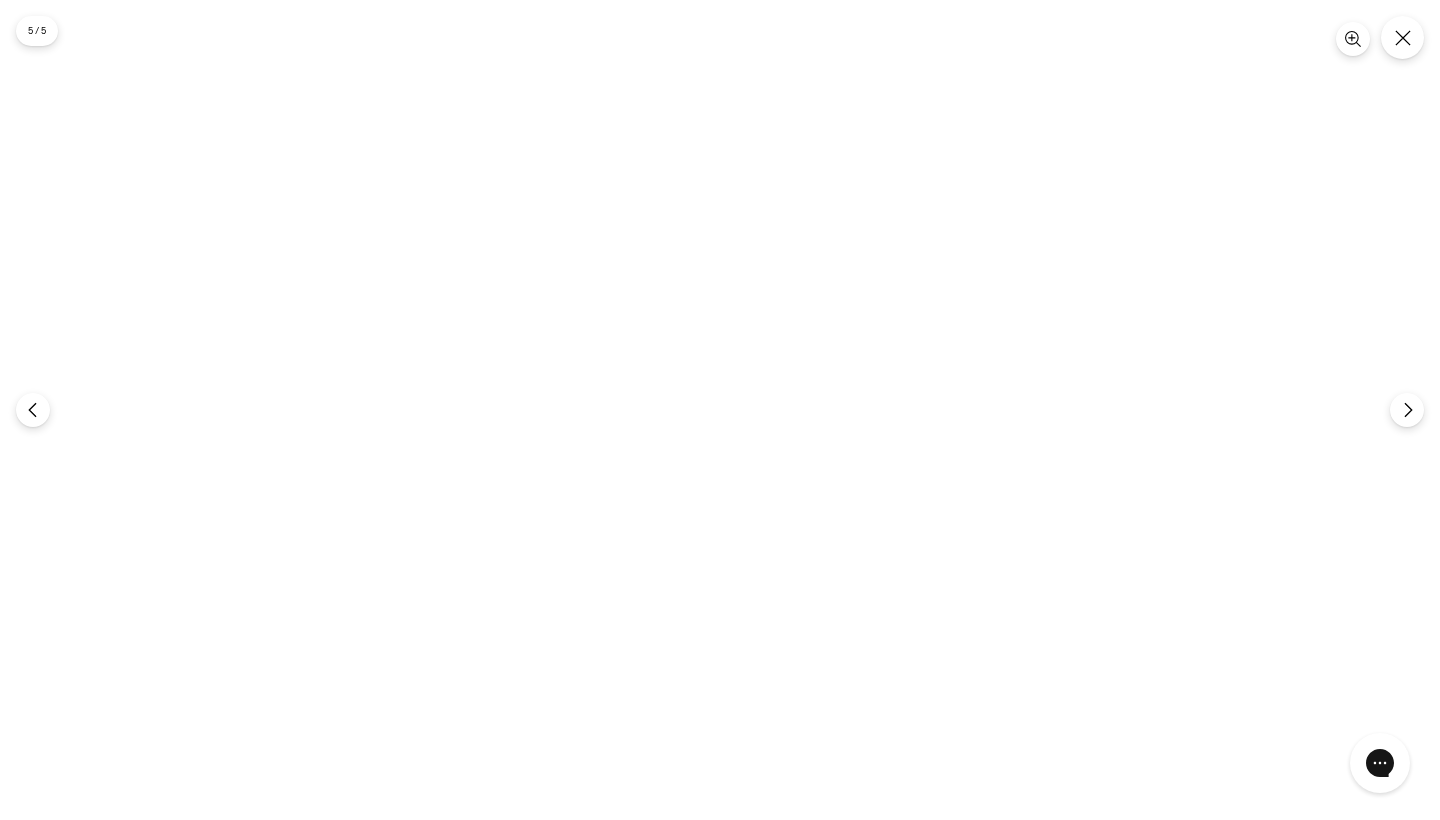 click at bounding box center [720, 410] 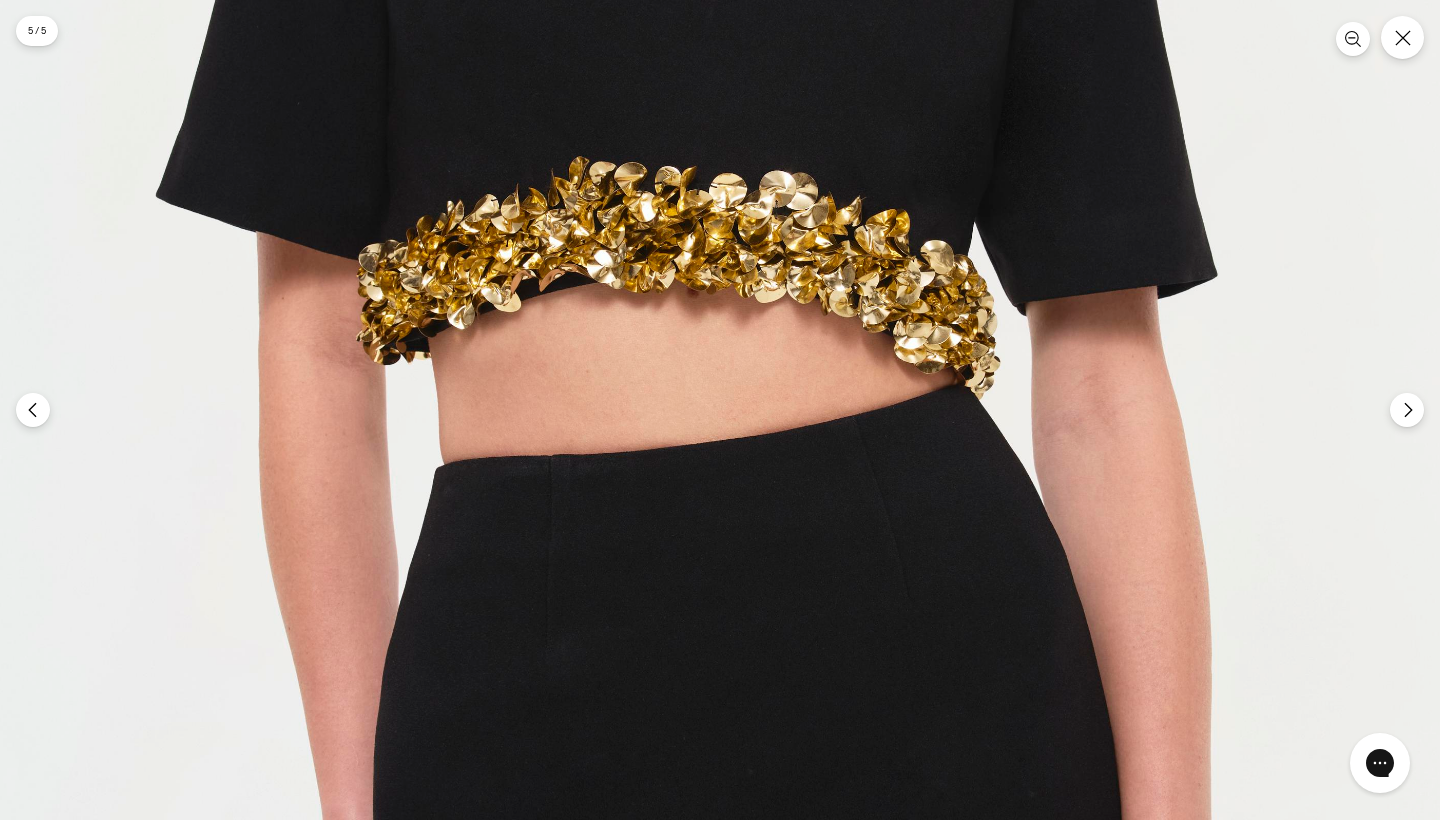 click at bounding box center [741, 334] 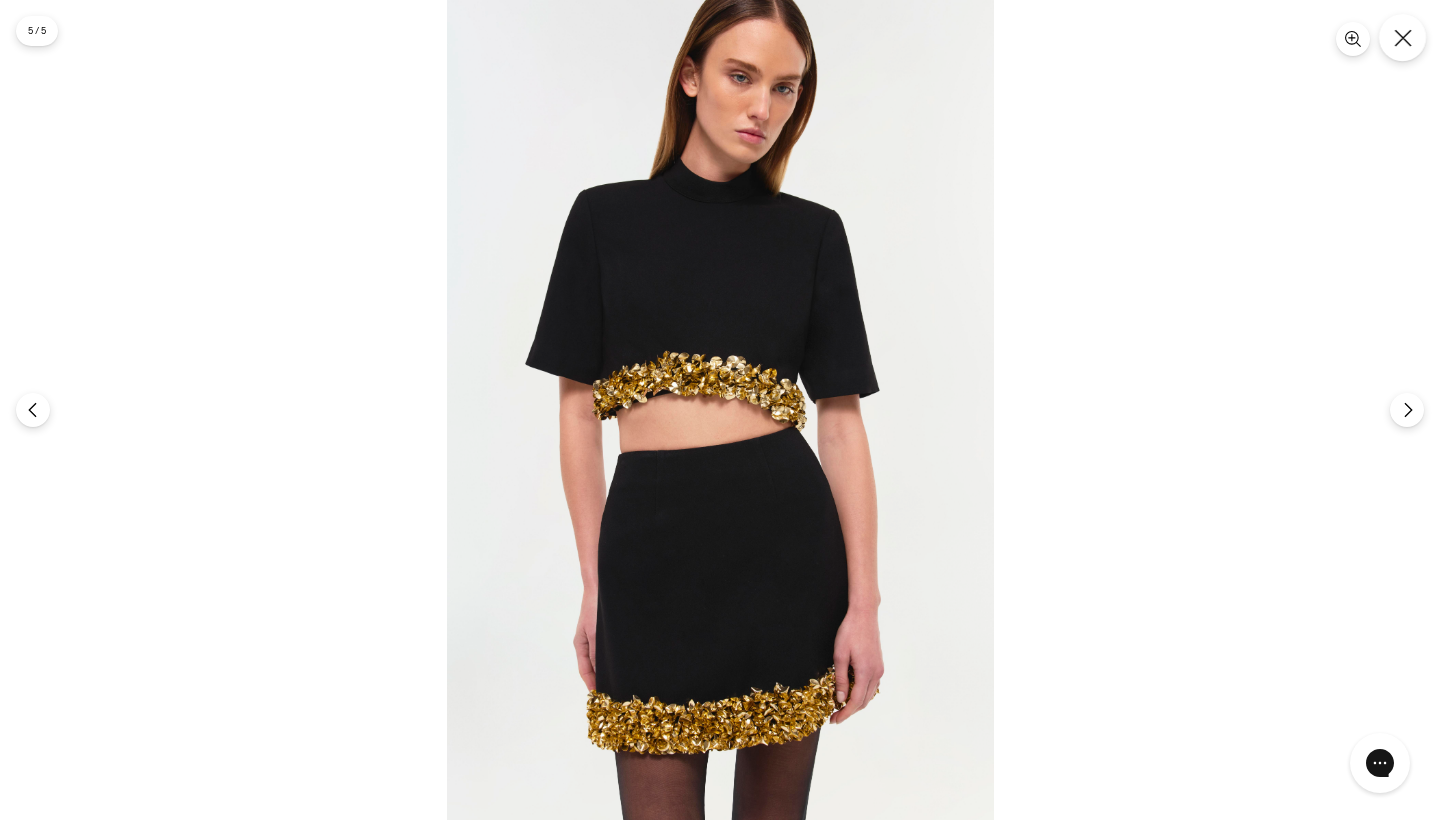 click at bounding box center (1402, 37) 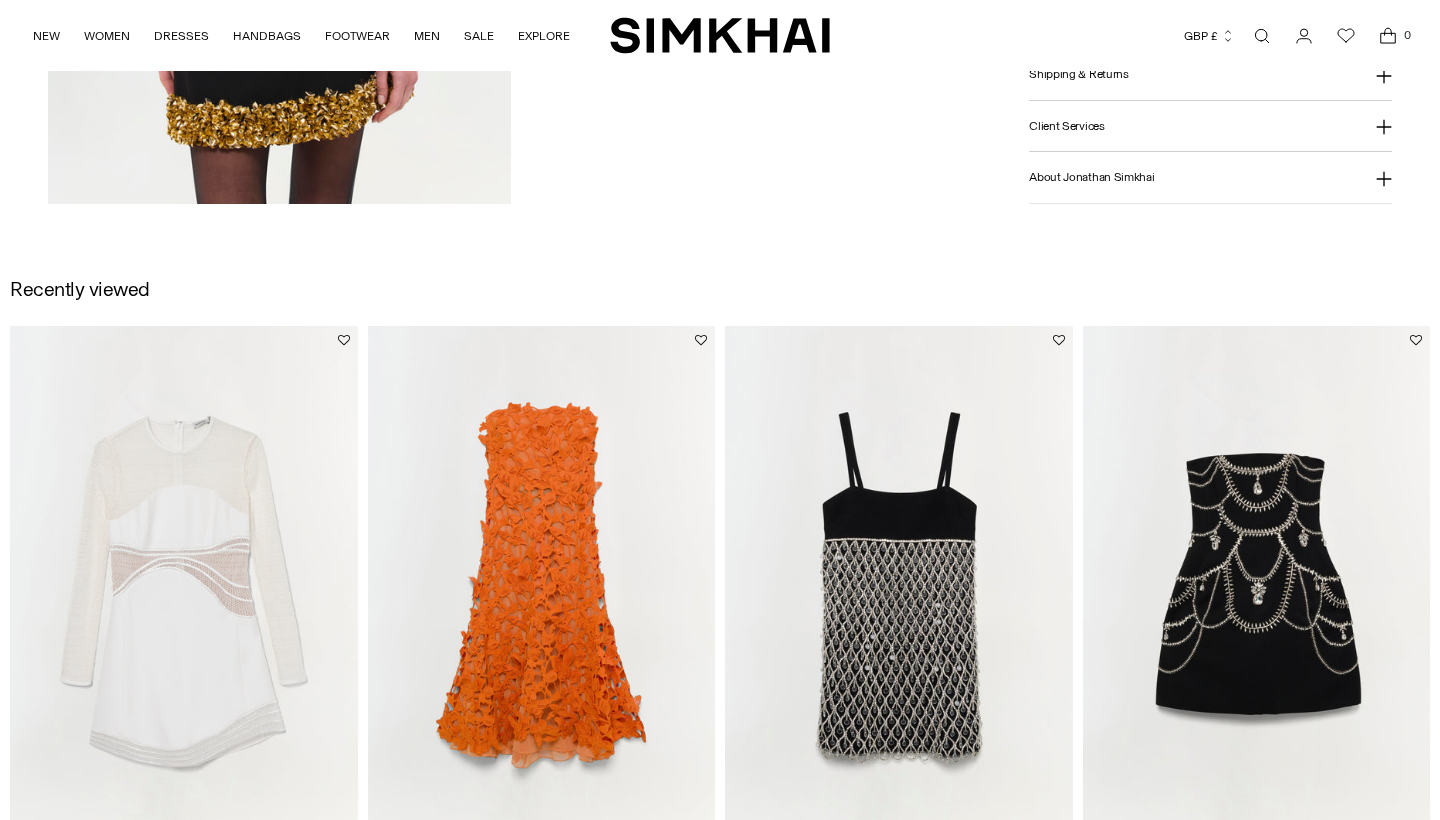scroll, scrollTop: 2213, scrollLeft: 0, axis: vertical 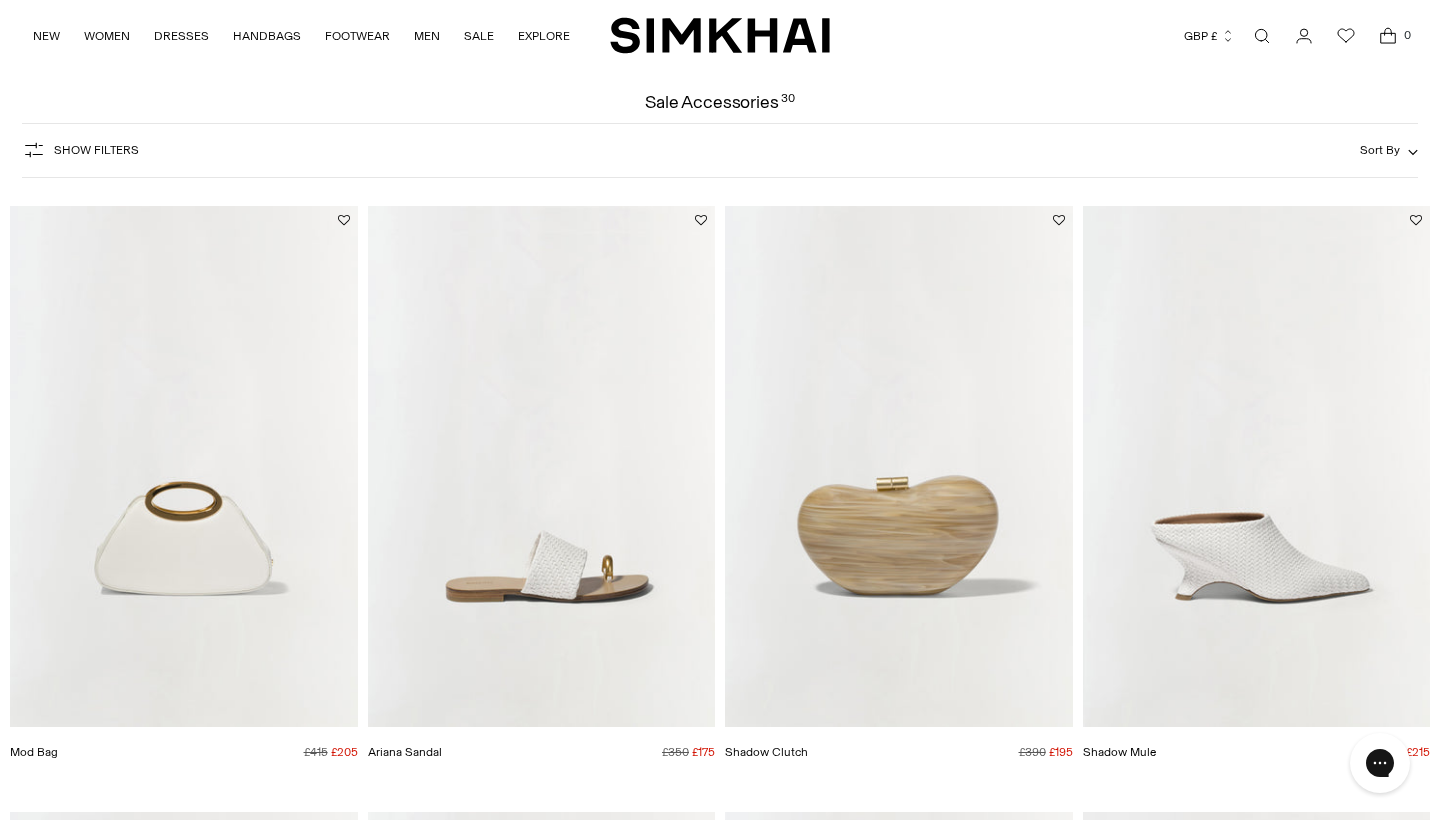 click at bounding box center (0, 0) 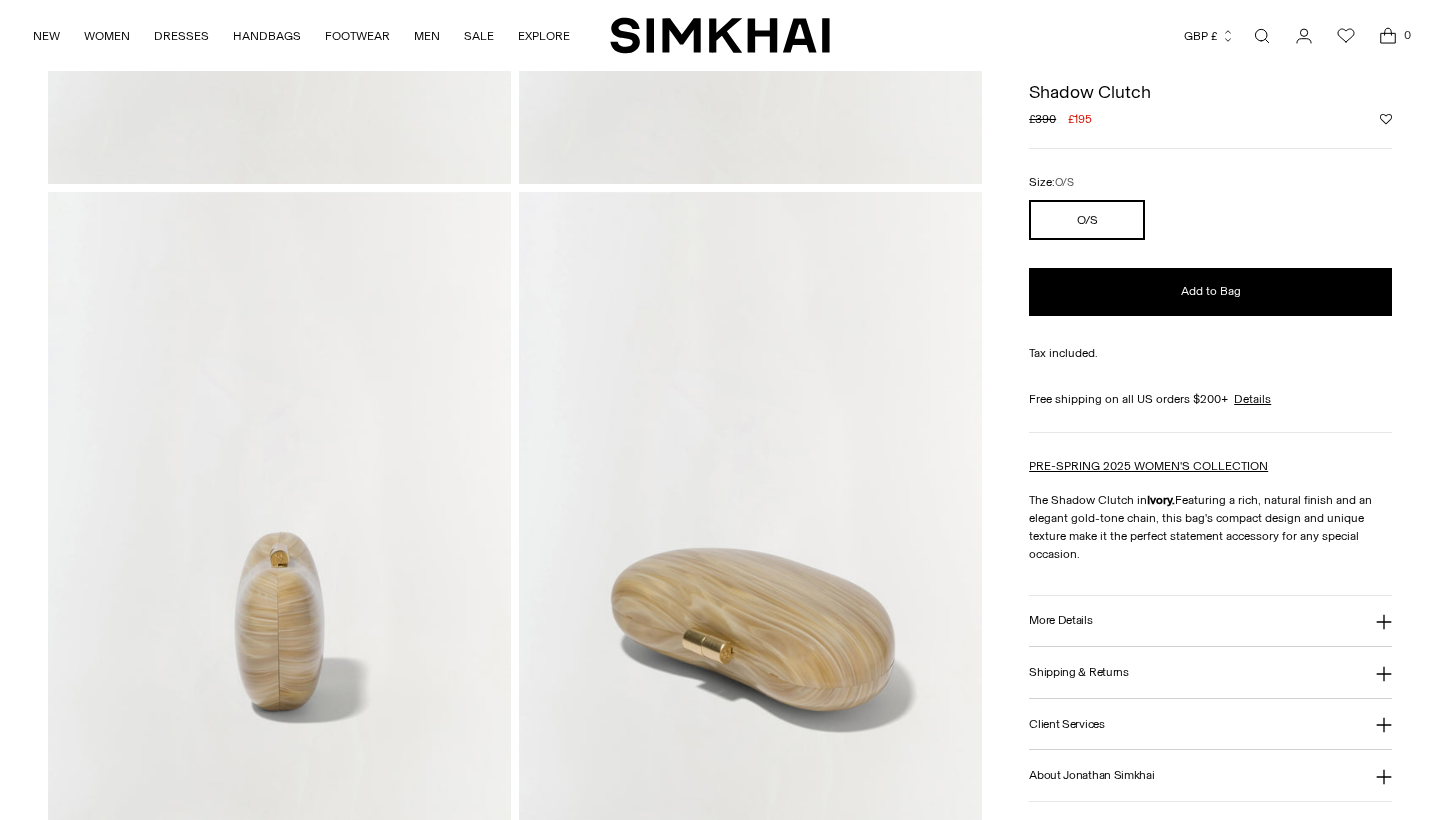 scroll, scrollTop: 656, scrollLeft: 0, axis: vertical 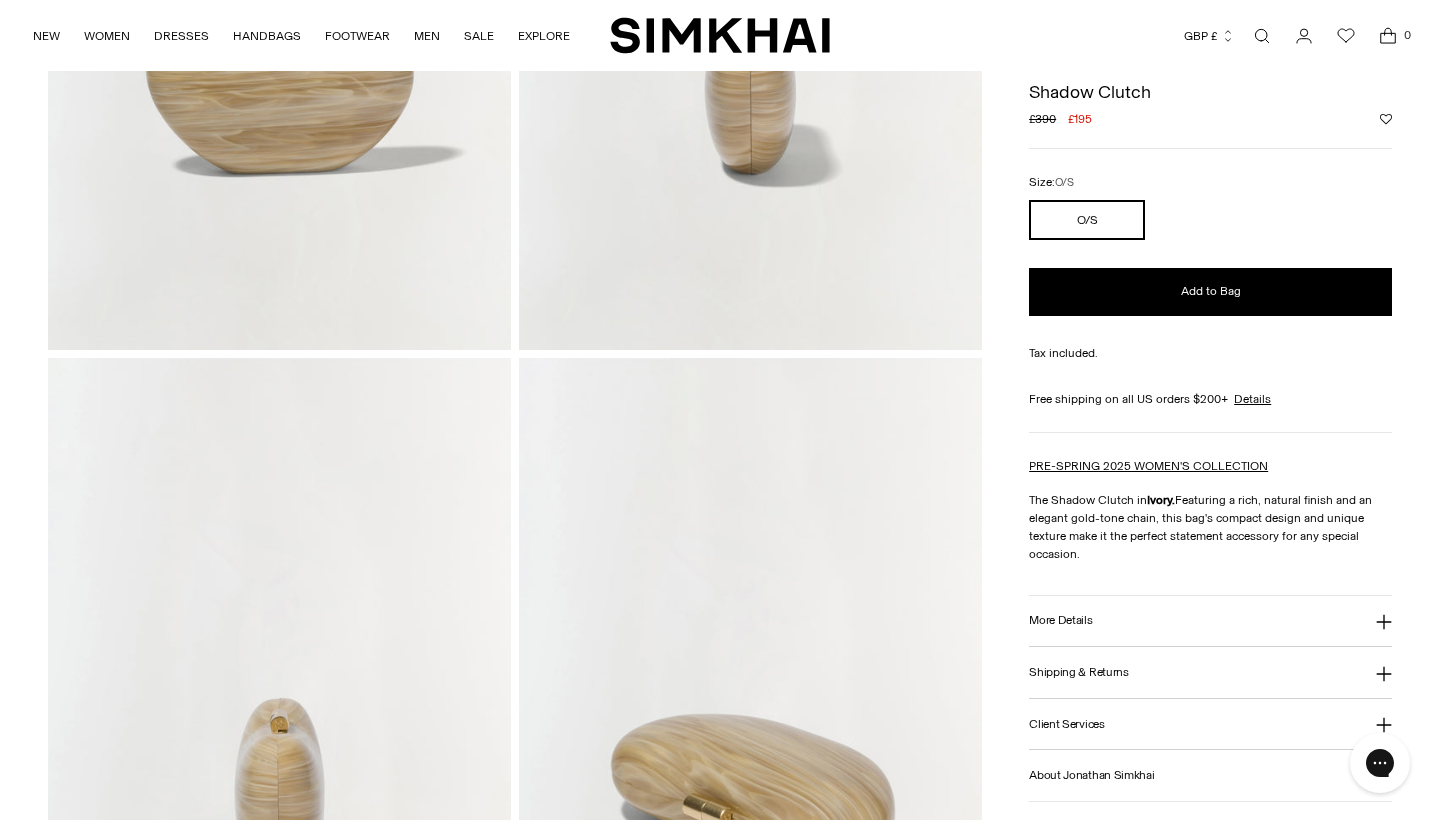 click on "More Details" at bounding box center [1210, 621] 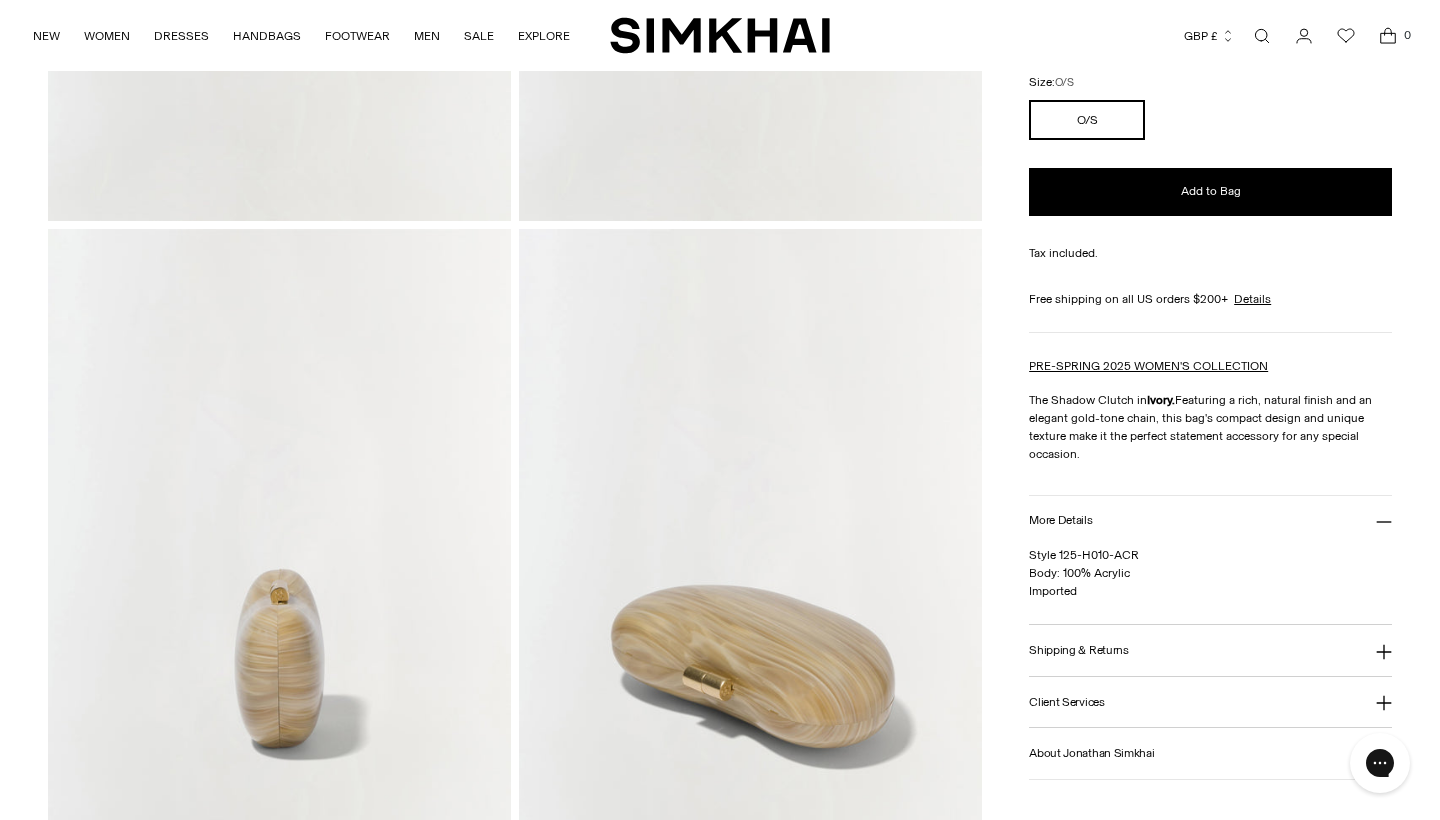 click on "The Shadow Clutch in  Ivory.  Featuring a rich, natural finish and an elegant gold-tone chain, this bag's compact design and unique texture make it the perfect statement accessory for any special occasion." at bounding box center (1210, 427) 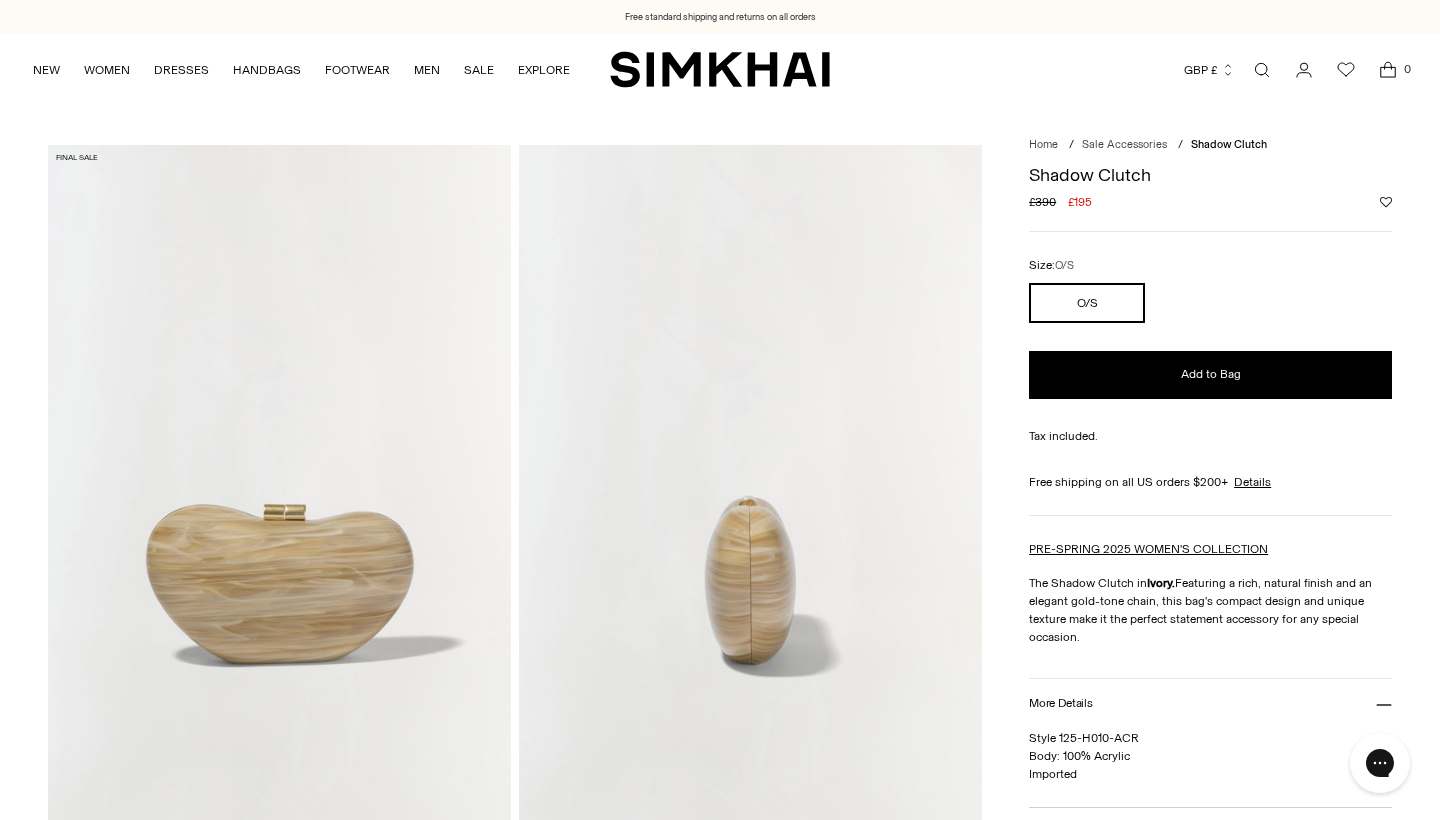 scroll, scrollTop: 0, scrollLeft: 0, axis: both 